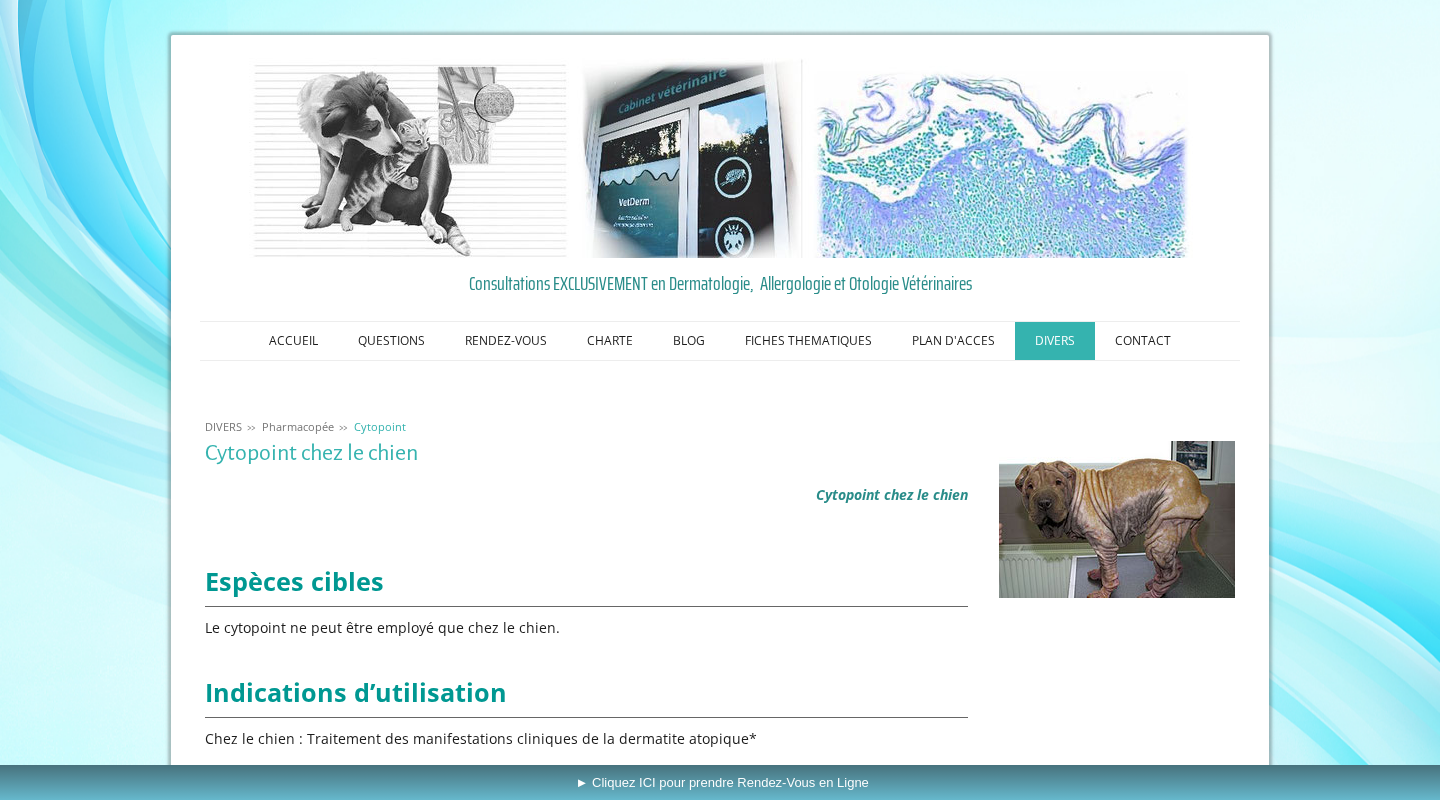 scroll, scrollTop: 0, scrollLeft: 0, axis: both 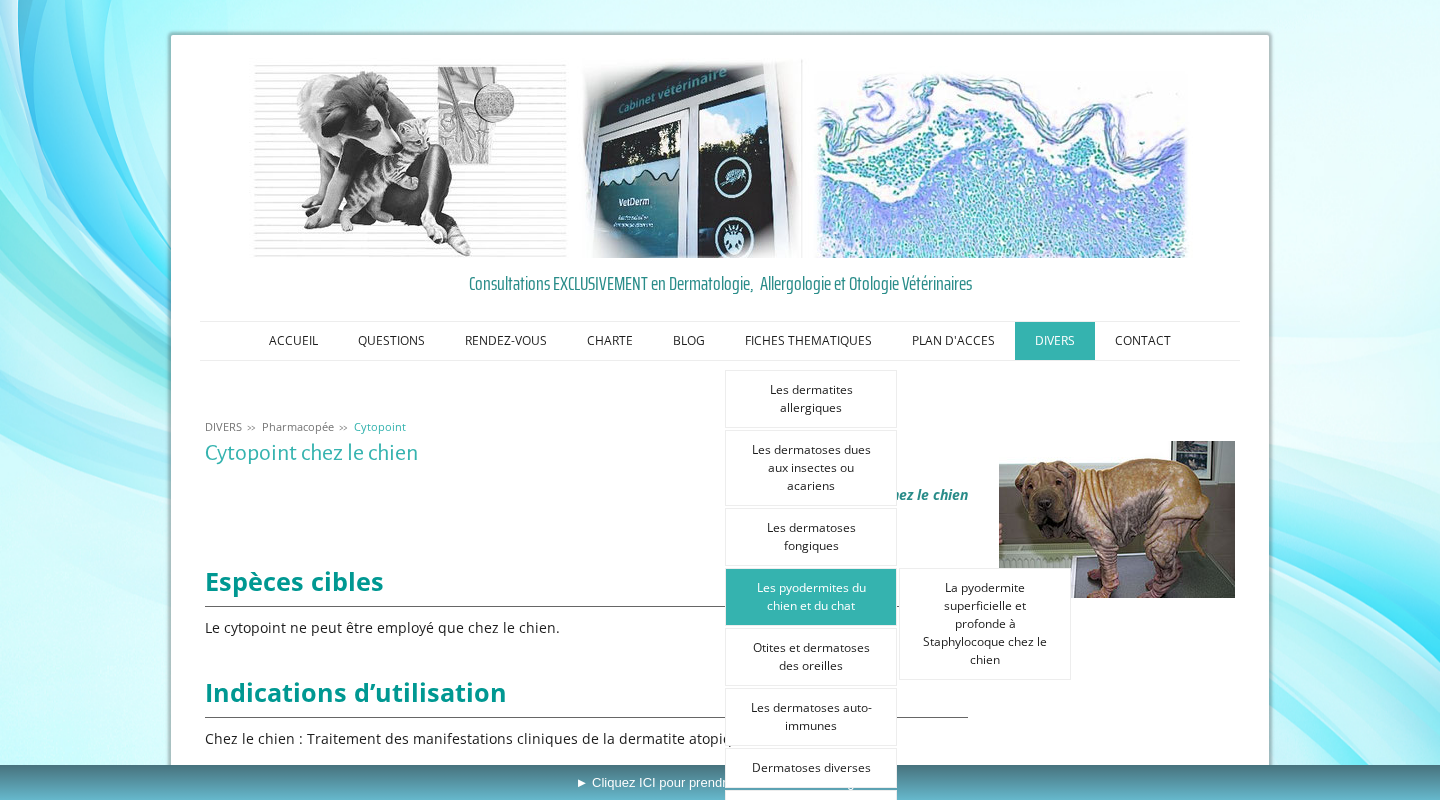 click on "Les pyodermites du chien et du chat" at bounding box center (811, 597) 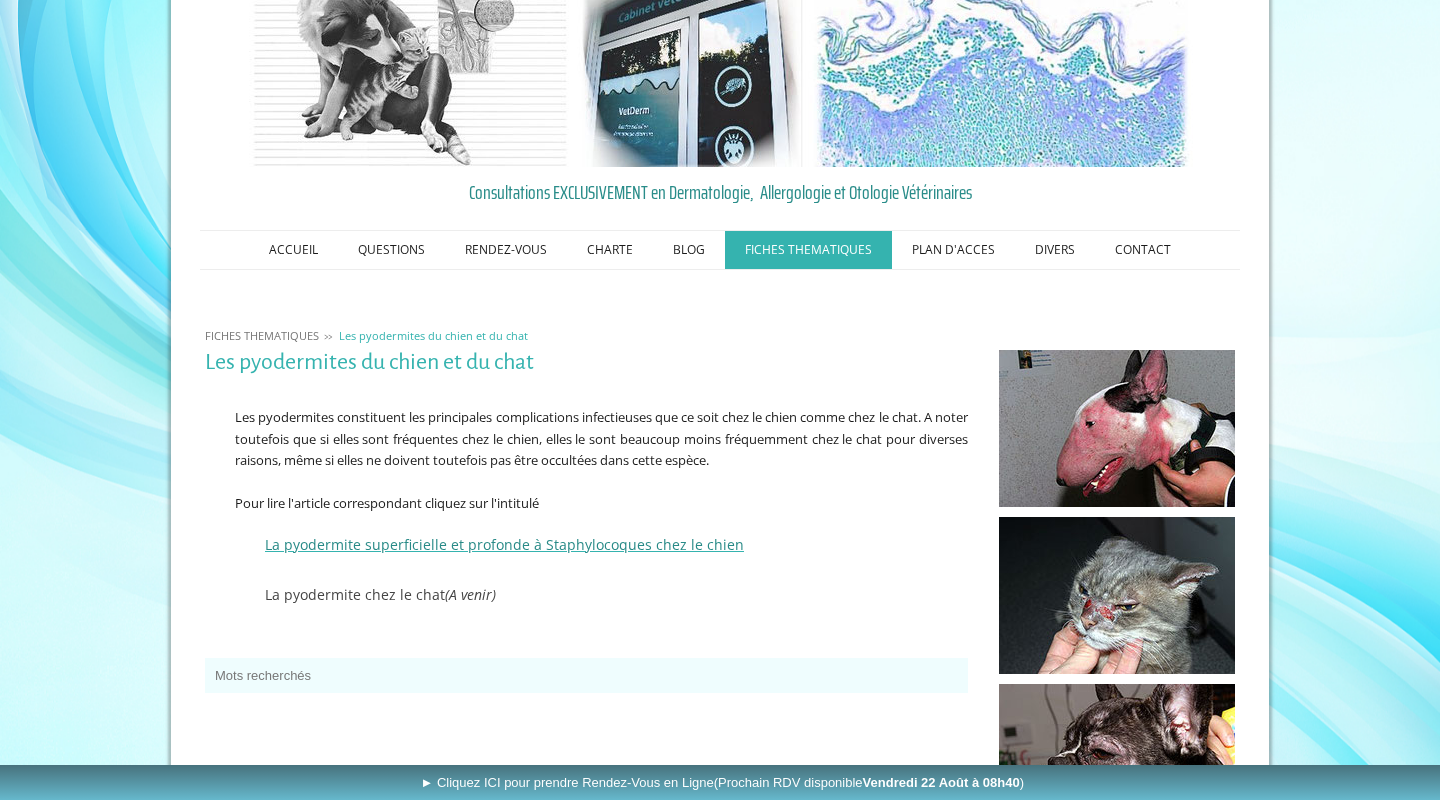 scroll, scrollTop: 94, scrollLeft: 0, axis: vertical 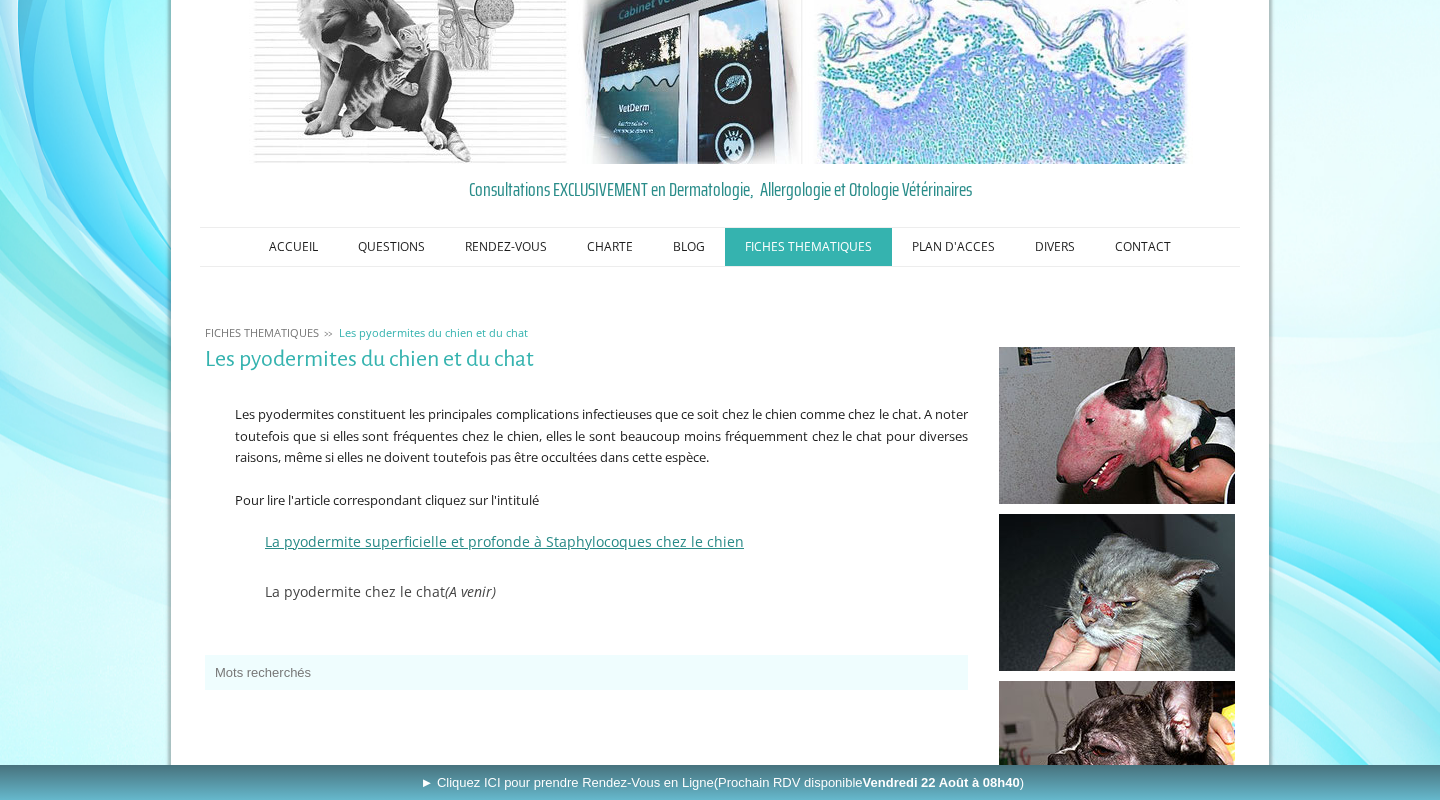 click on "La pyodermite superficielle et profonde à
Staphylocoques chez le chien" at bounding box center (504, 541) 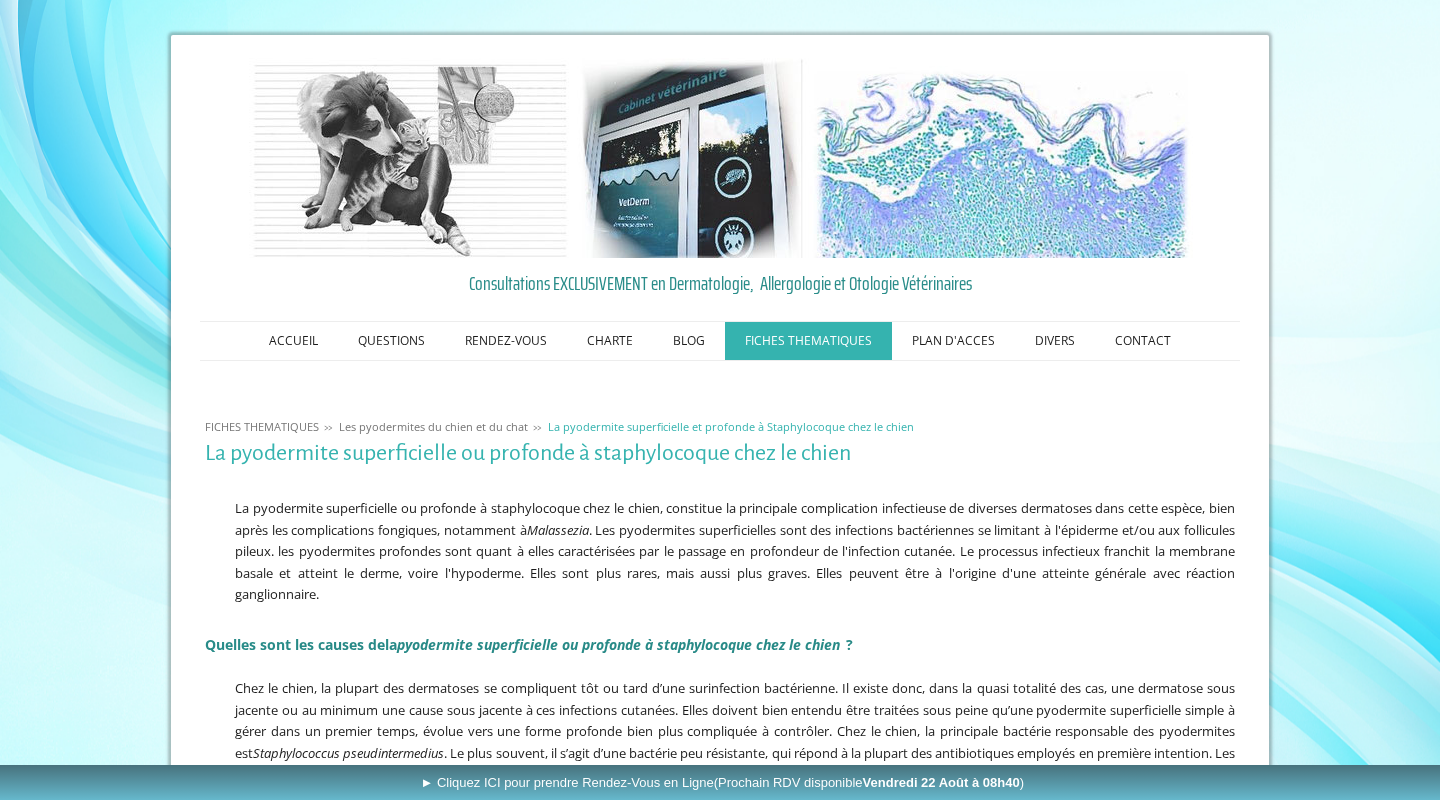 scroll, scrollTop: 0, scrollLeft: 0, axis: both 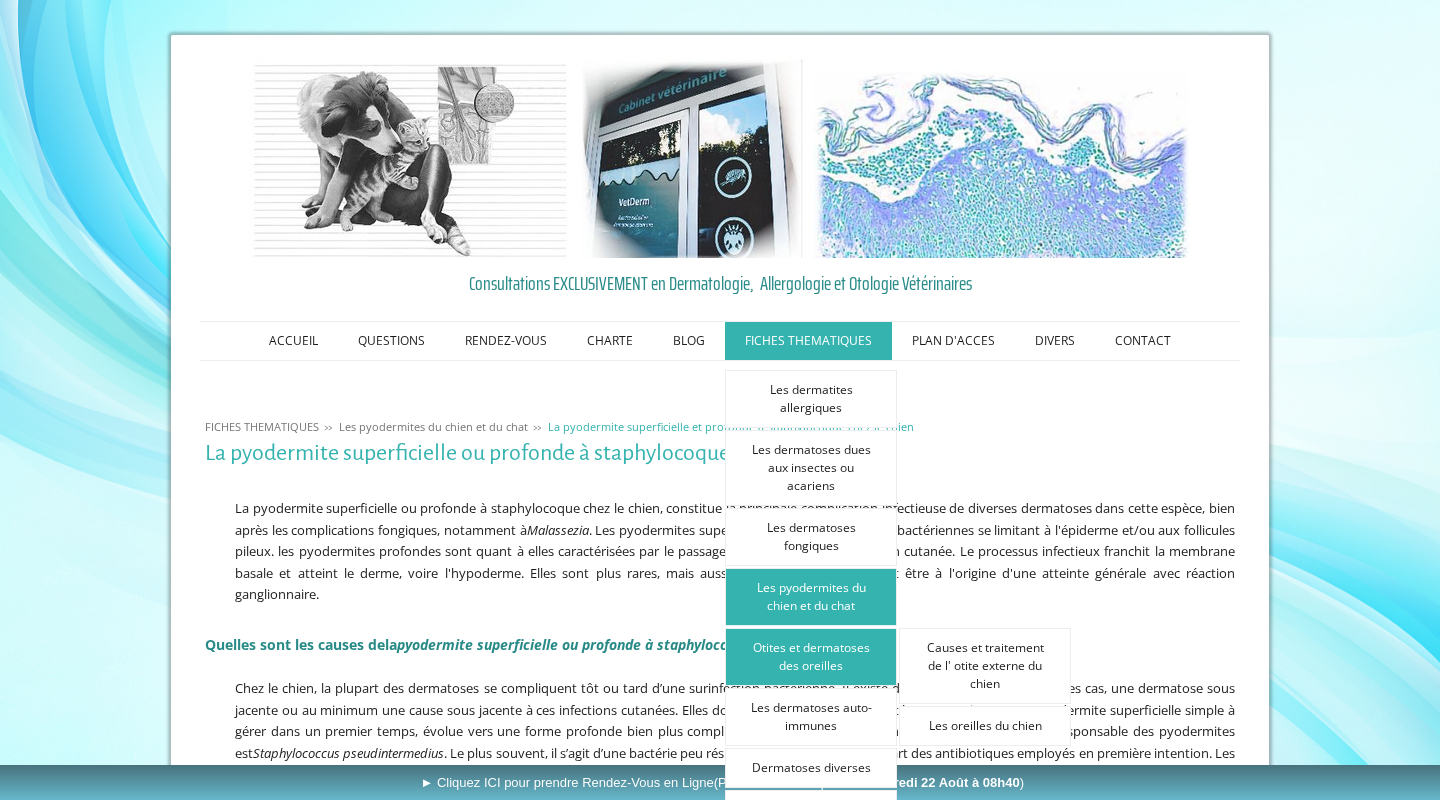 click on "Otites et dermatoses des oreilles" at bounding box center (811, 657) 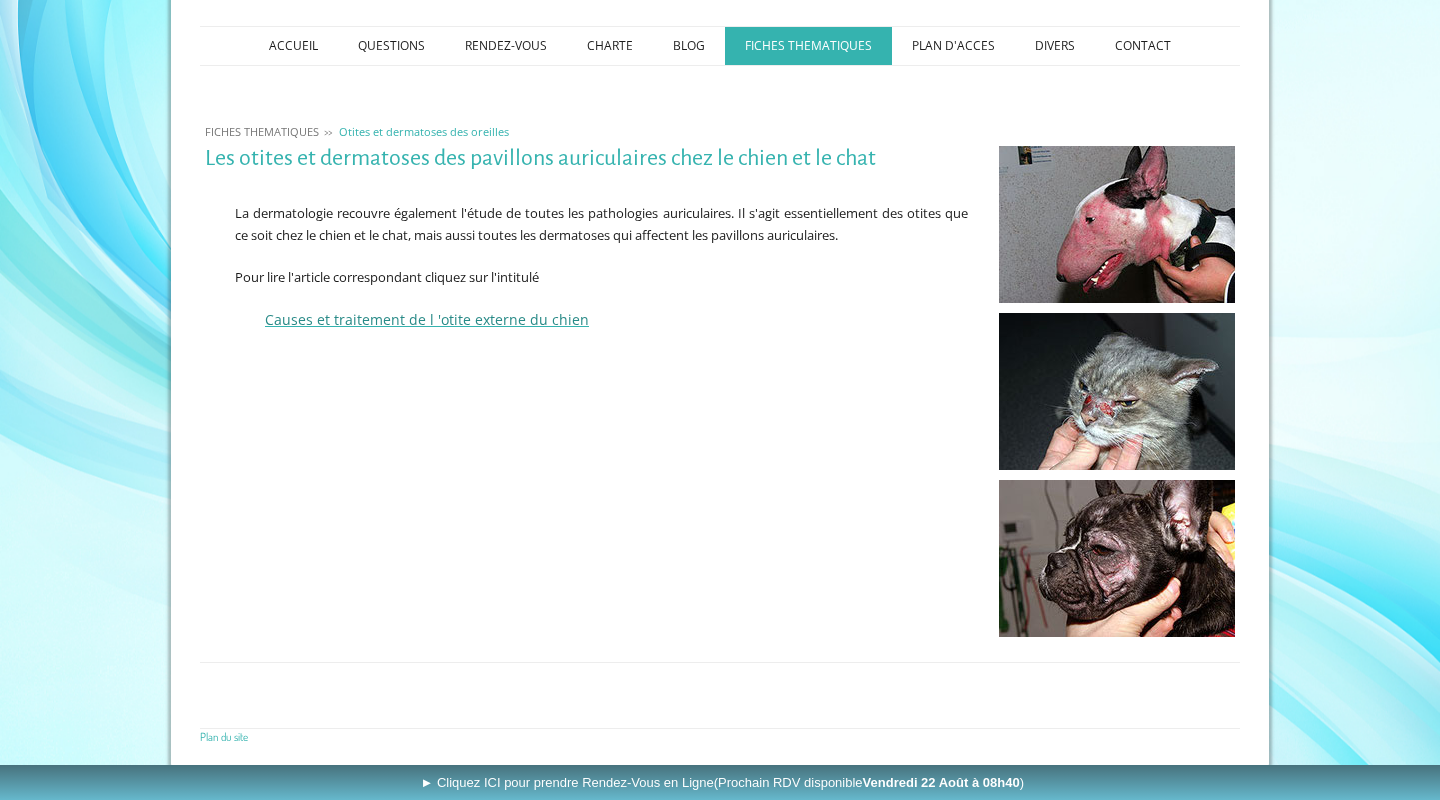 scroll, scrollTop: 294, scrollLeft: 0, axis: vertical 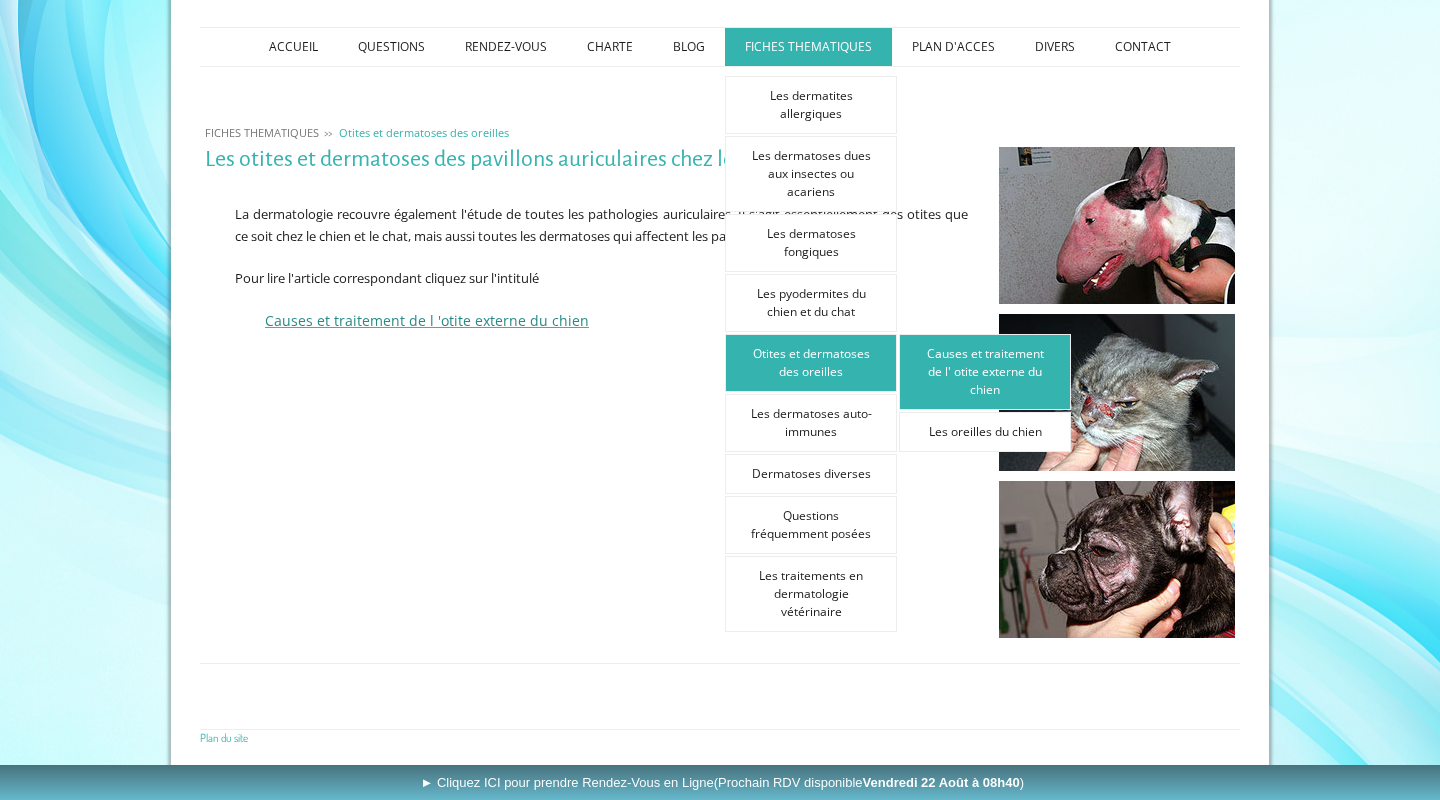 click on "Causes et traitement de l' otite externe du chien" at bounding box center [985, 372] 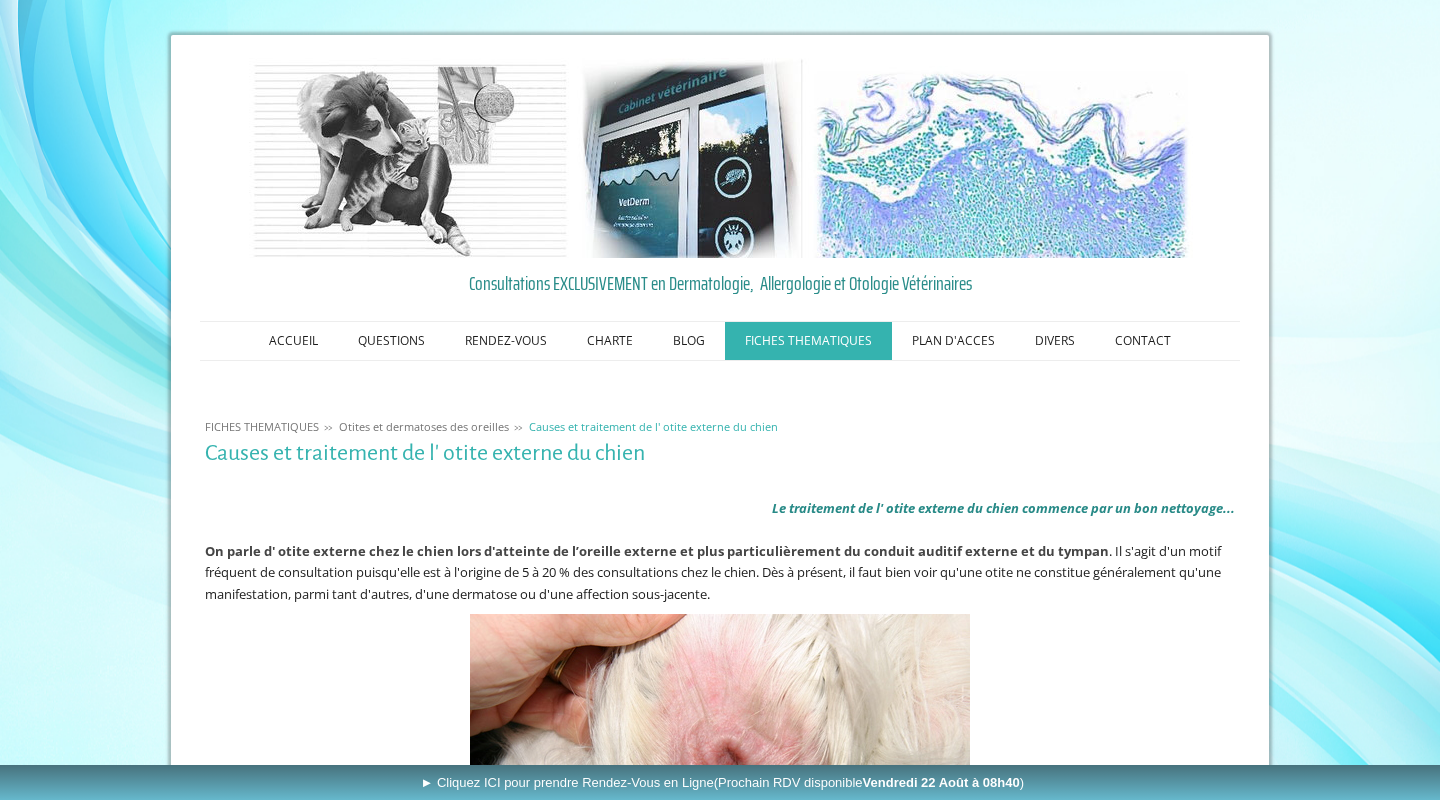 scroll, scrollTop: 0, scrollLeft: 0, axis: both 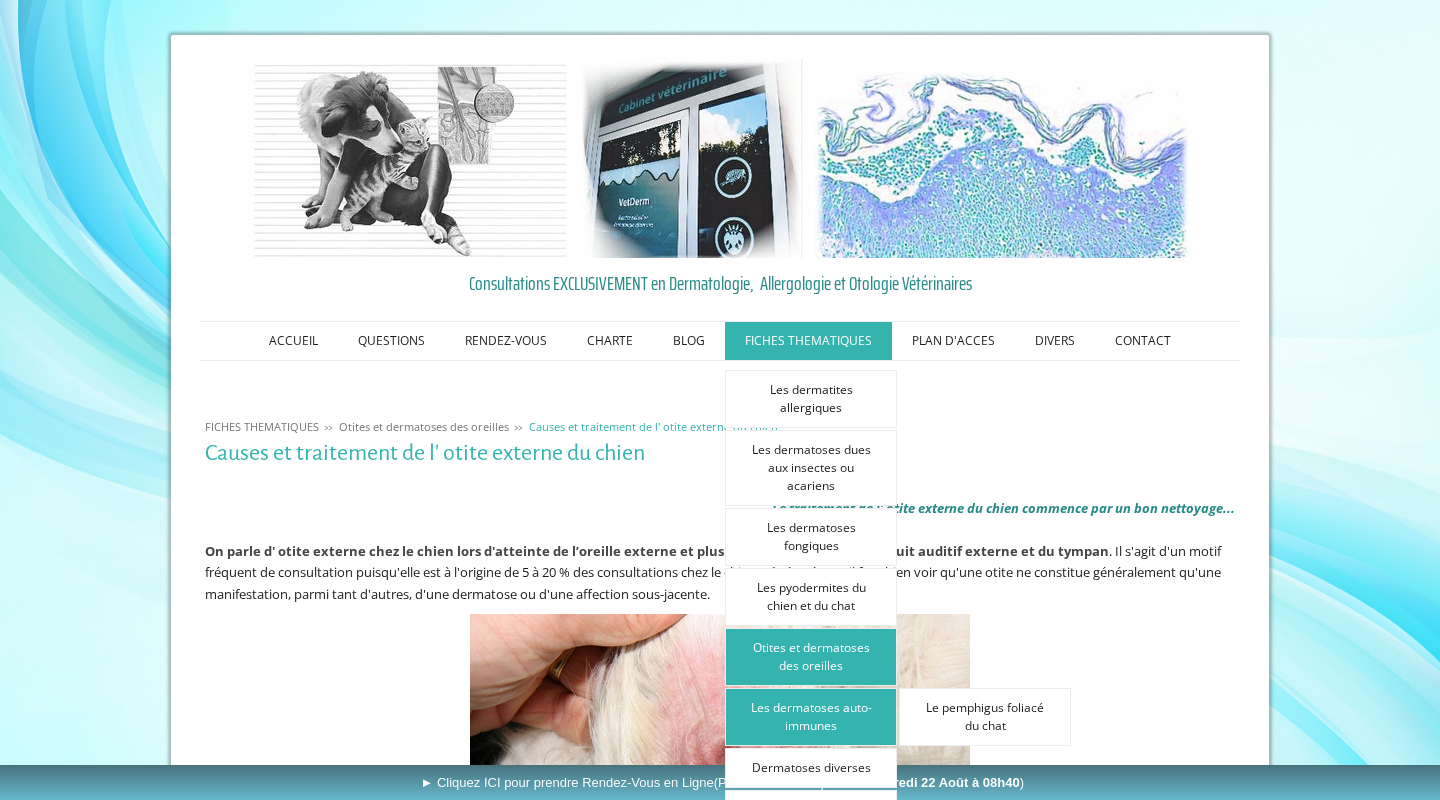 click on "Les dermatoses auto-immunes" at bounding box center (811, 717) 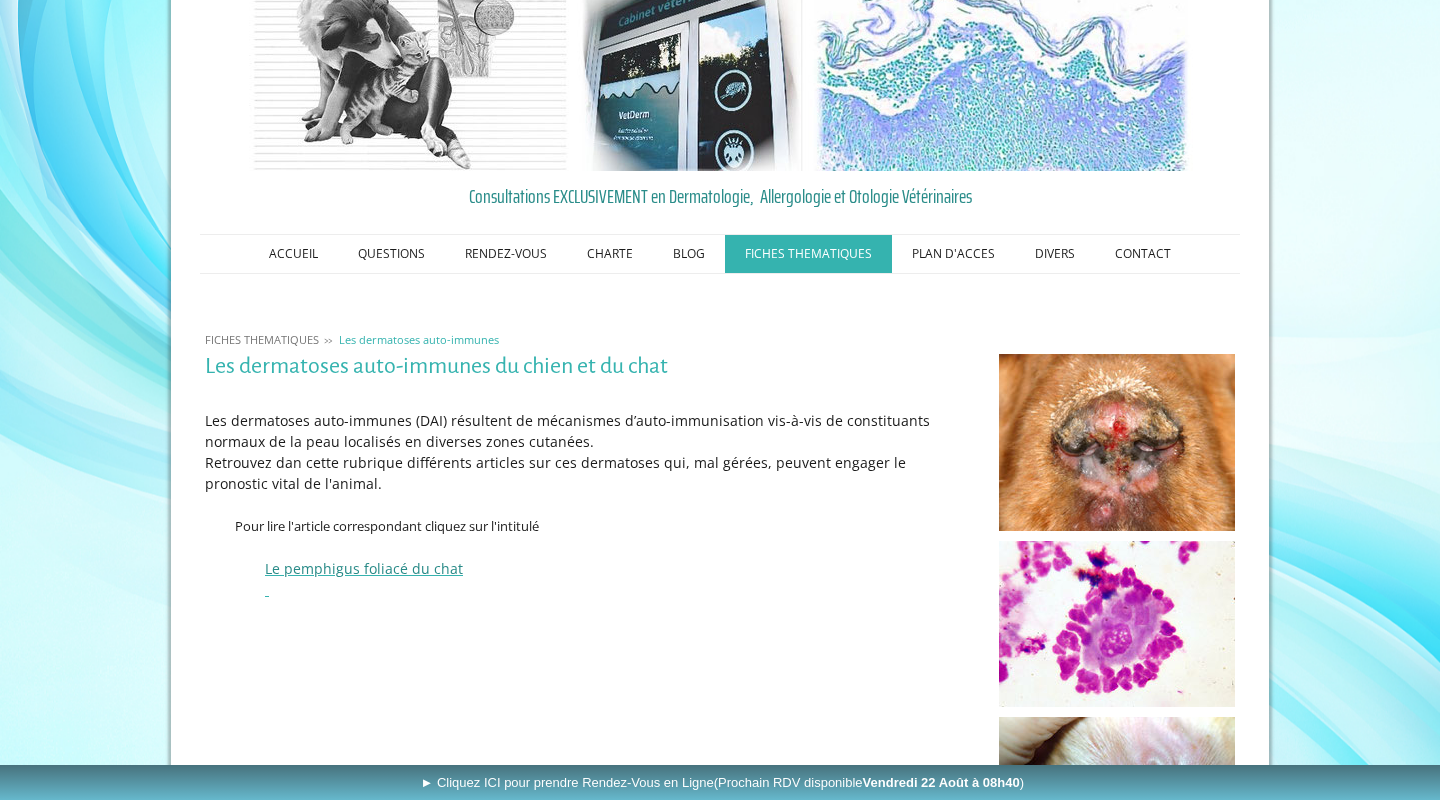 scroll, scrollTop: 86, scrollLeft: 0, axis: vertical 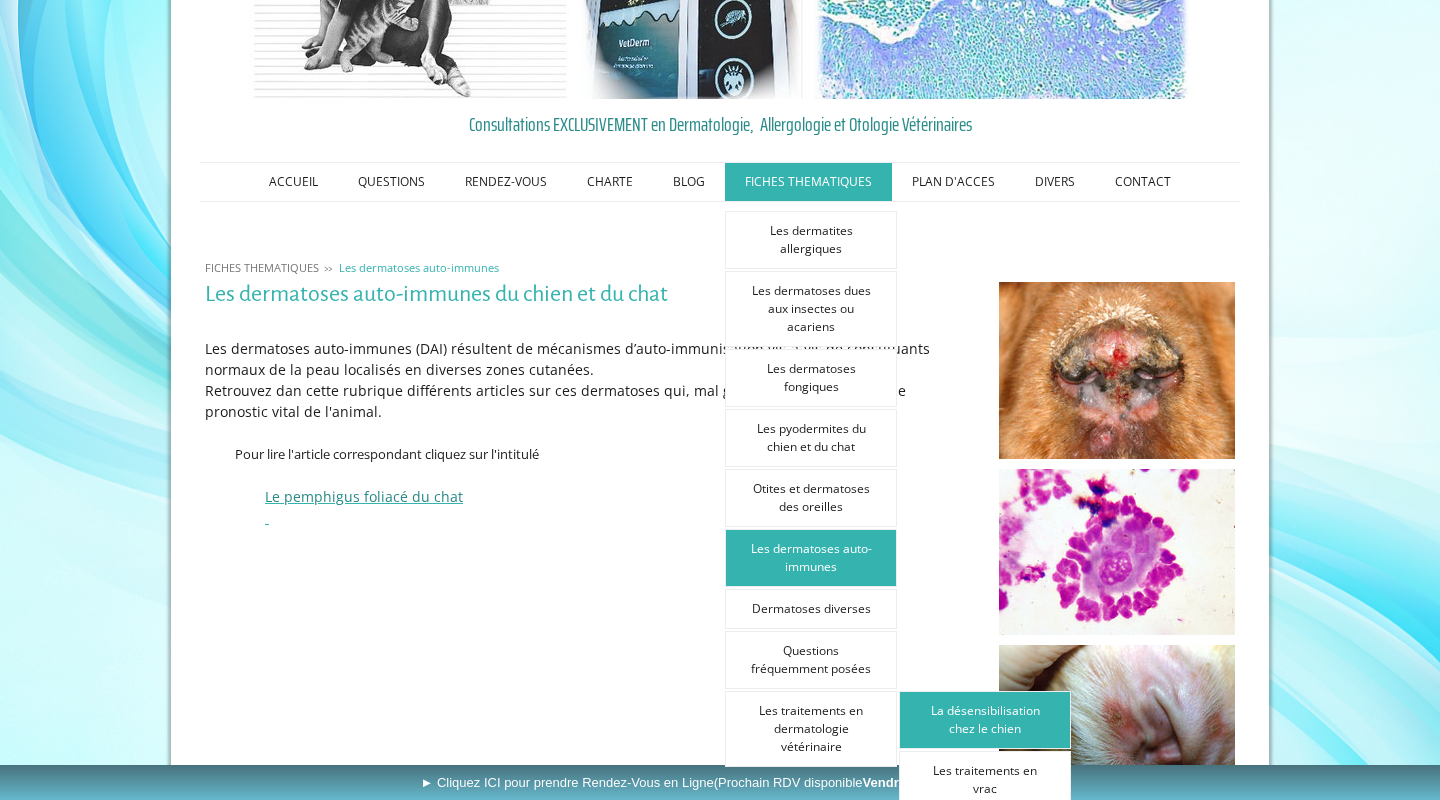 click on "La désensibilisation chez le chien" at bounding box center [985, 720] 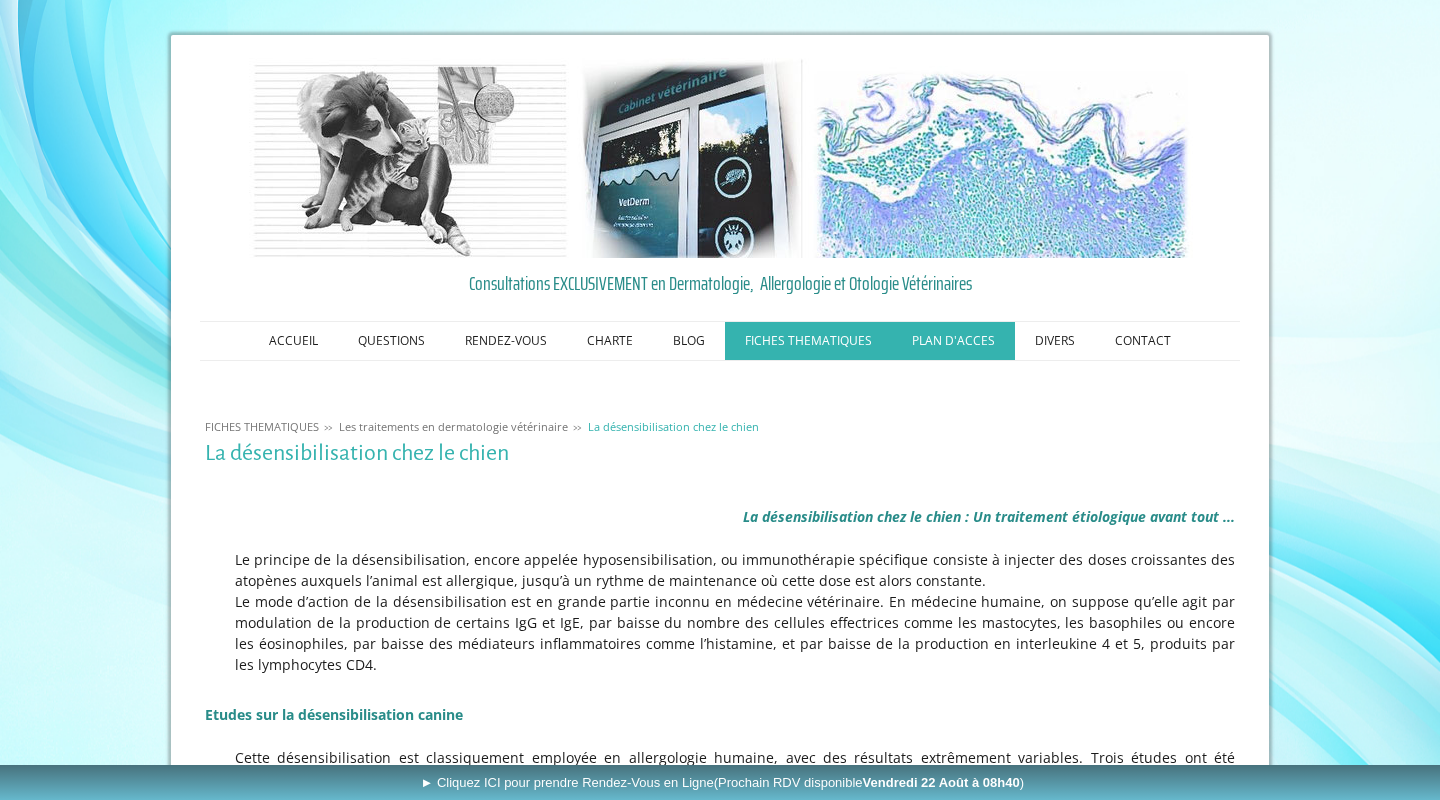 scroll, scrollTop: 0, scrollLeft: 0, axis: both 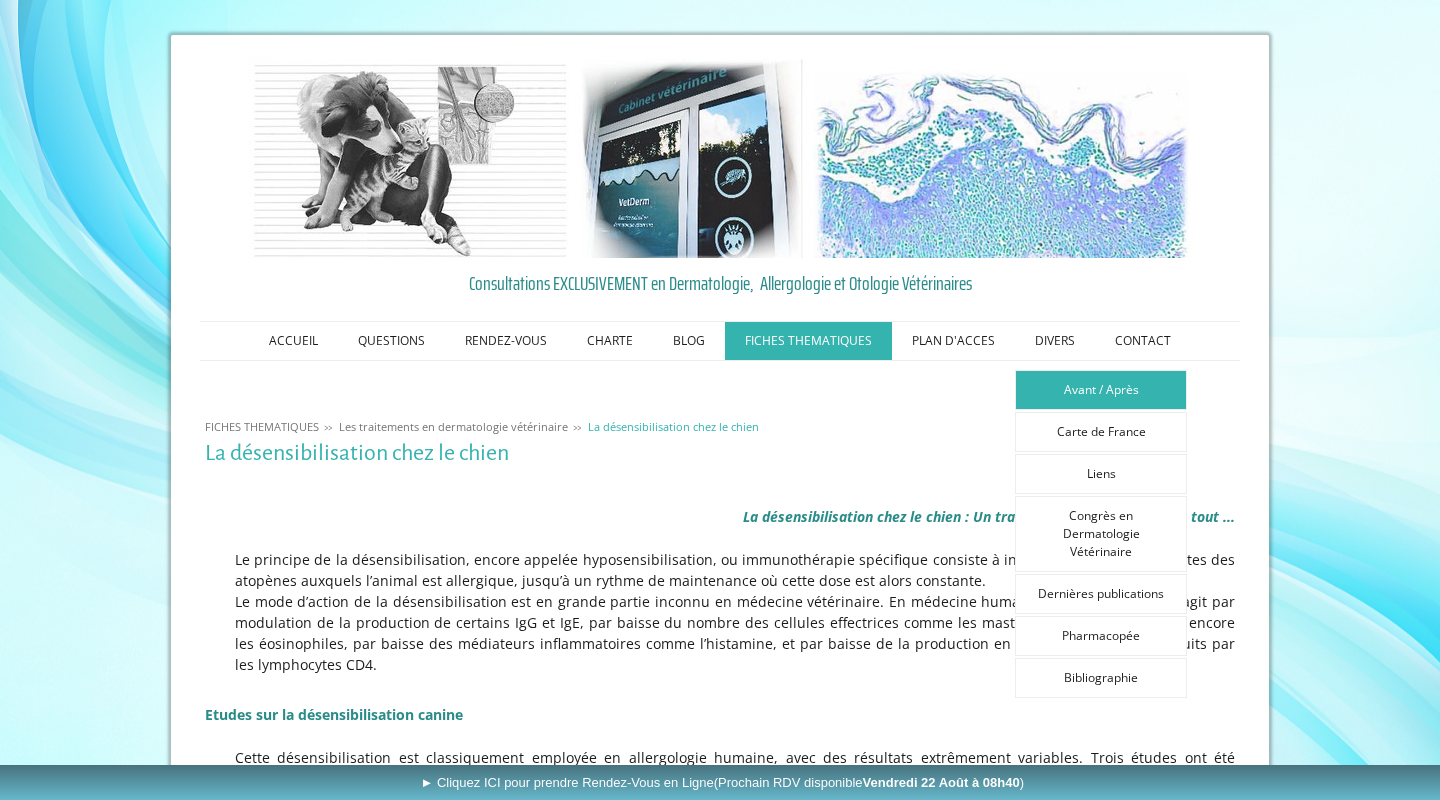 click on "Avant / Après" at bounding box center (1101, 390) 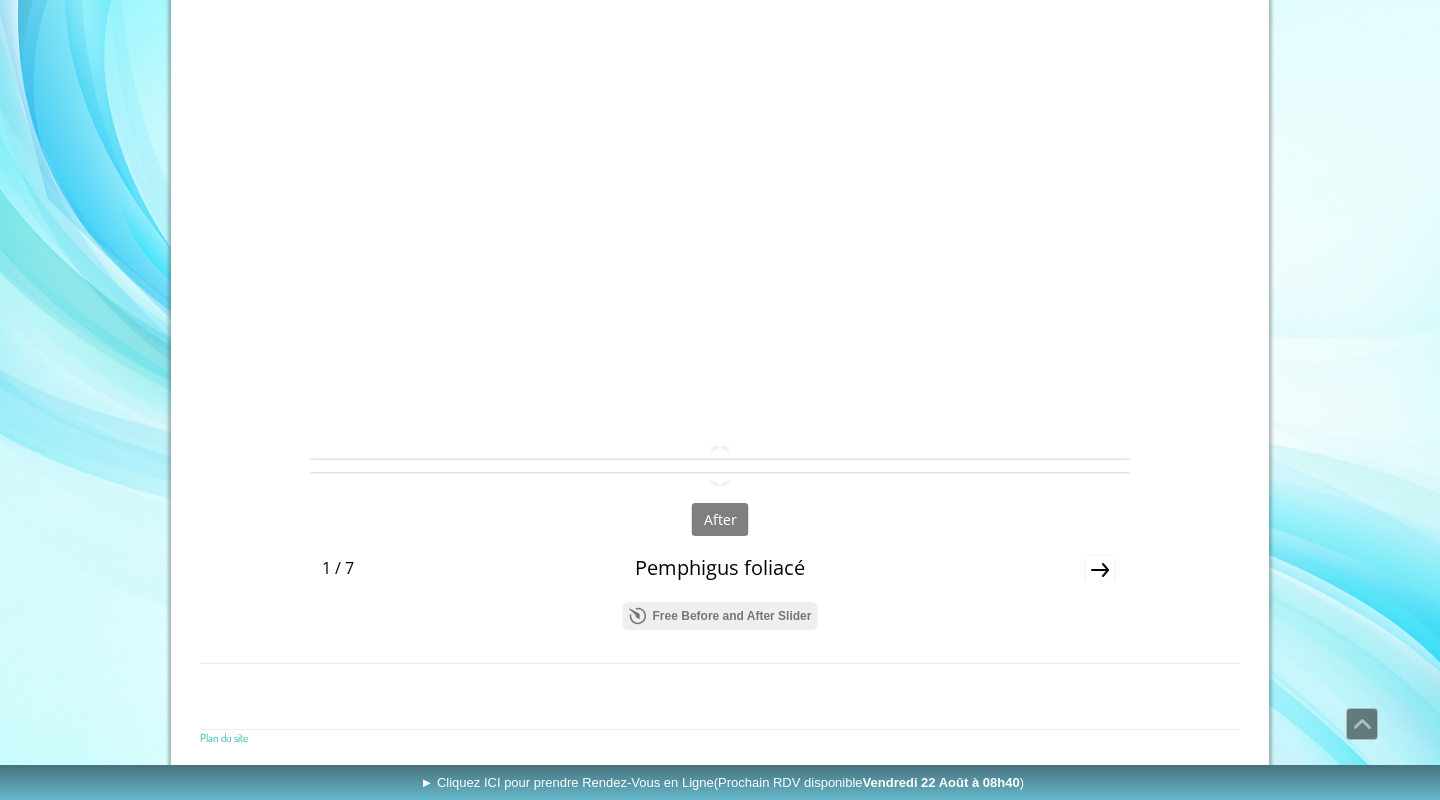 scroll, scrollTop: 799, scrollLeft: 0, axis: vertical 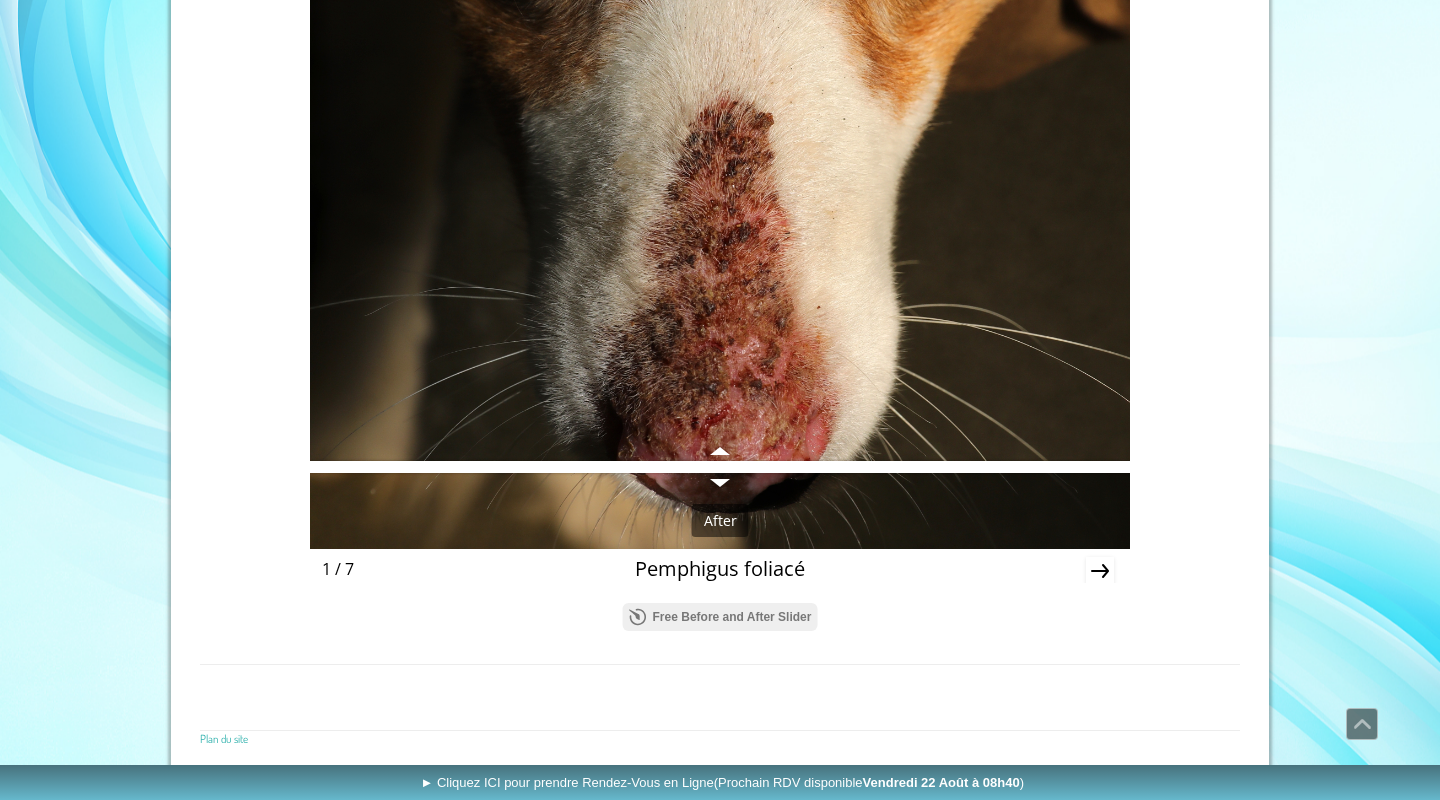 click 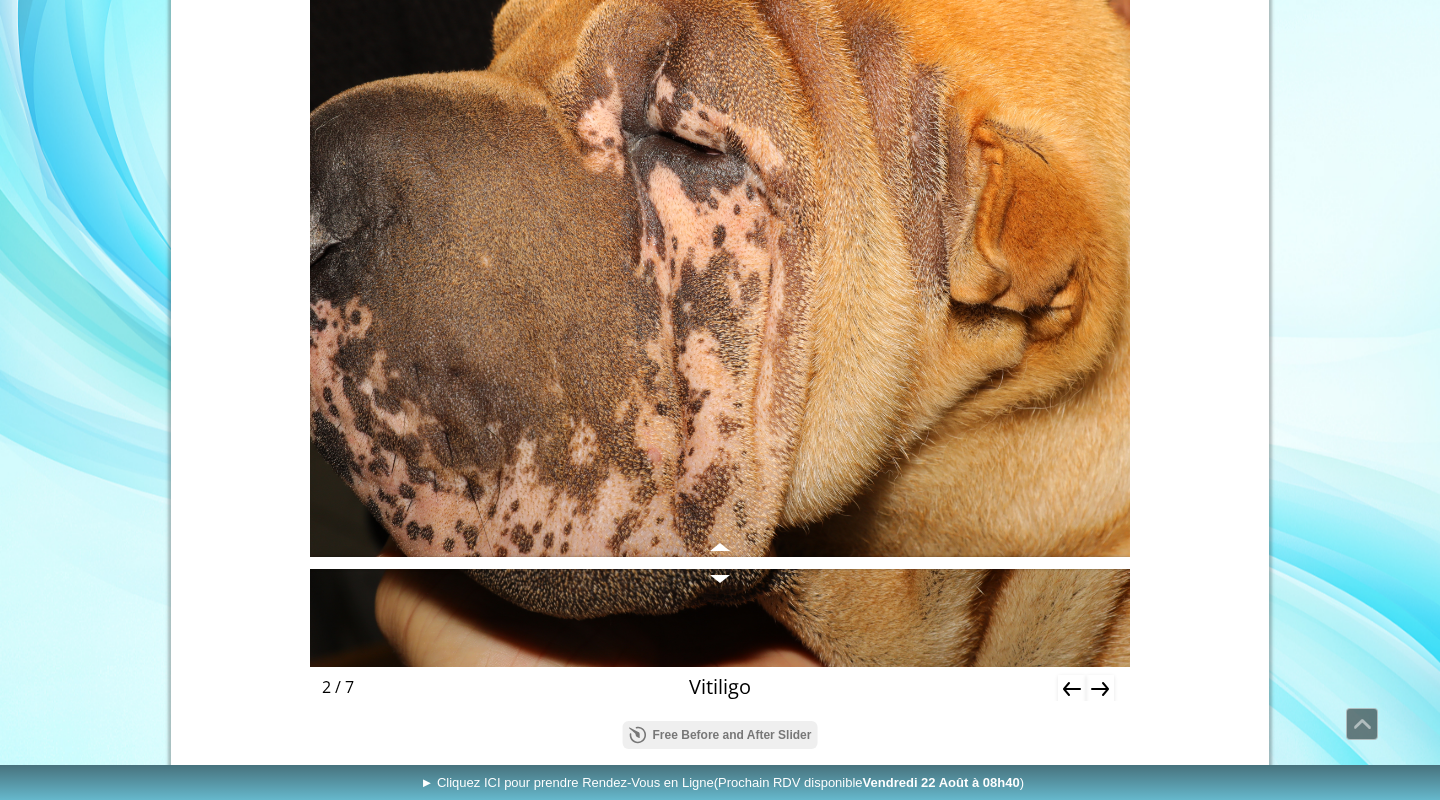 scroll, scrollTop: 681, scrollLeft: 0, axis: vertical 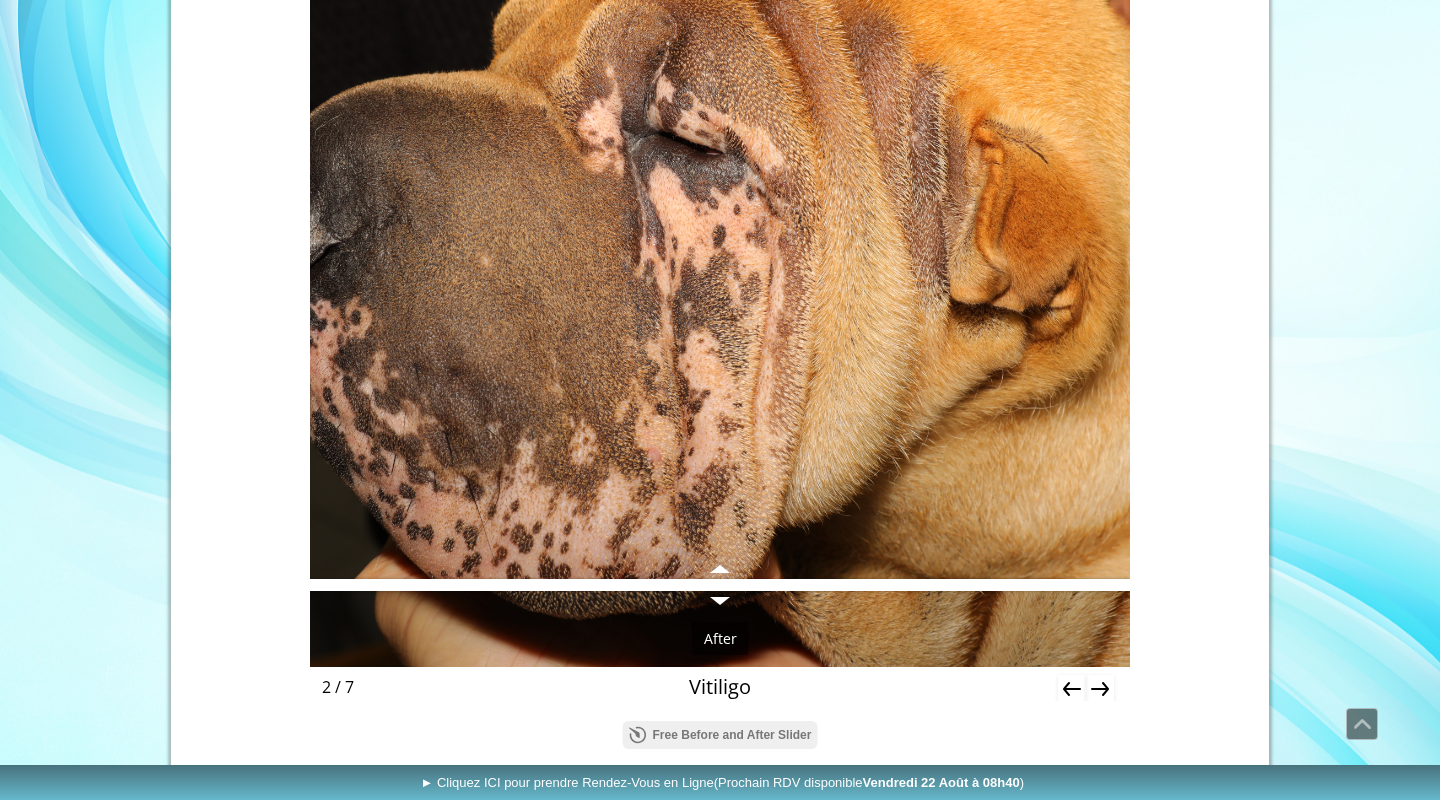 click 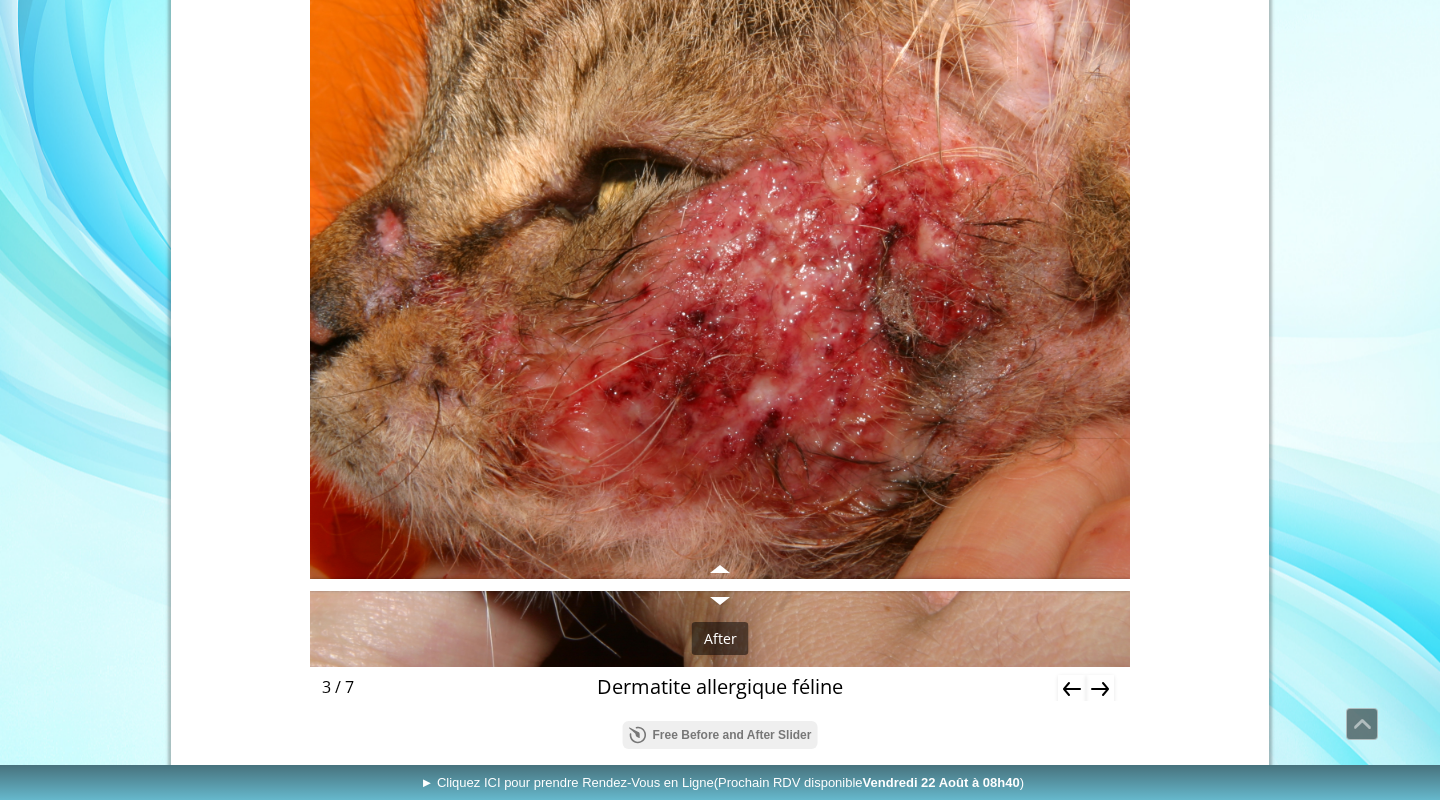 click 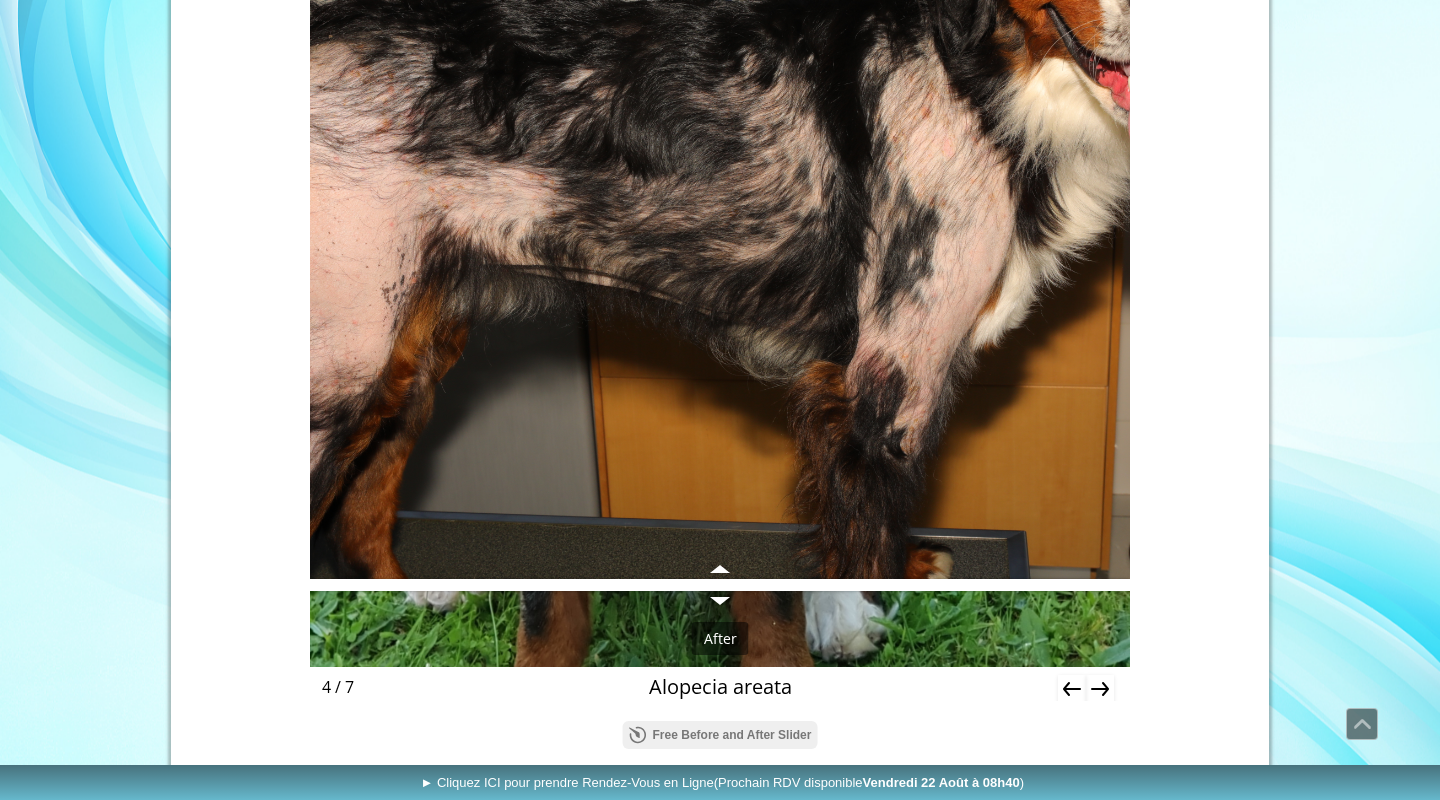 click 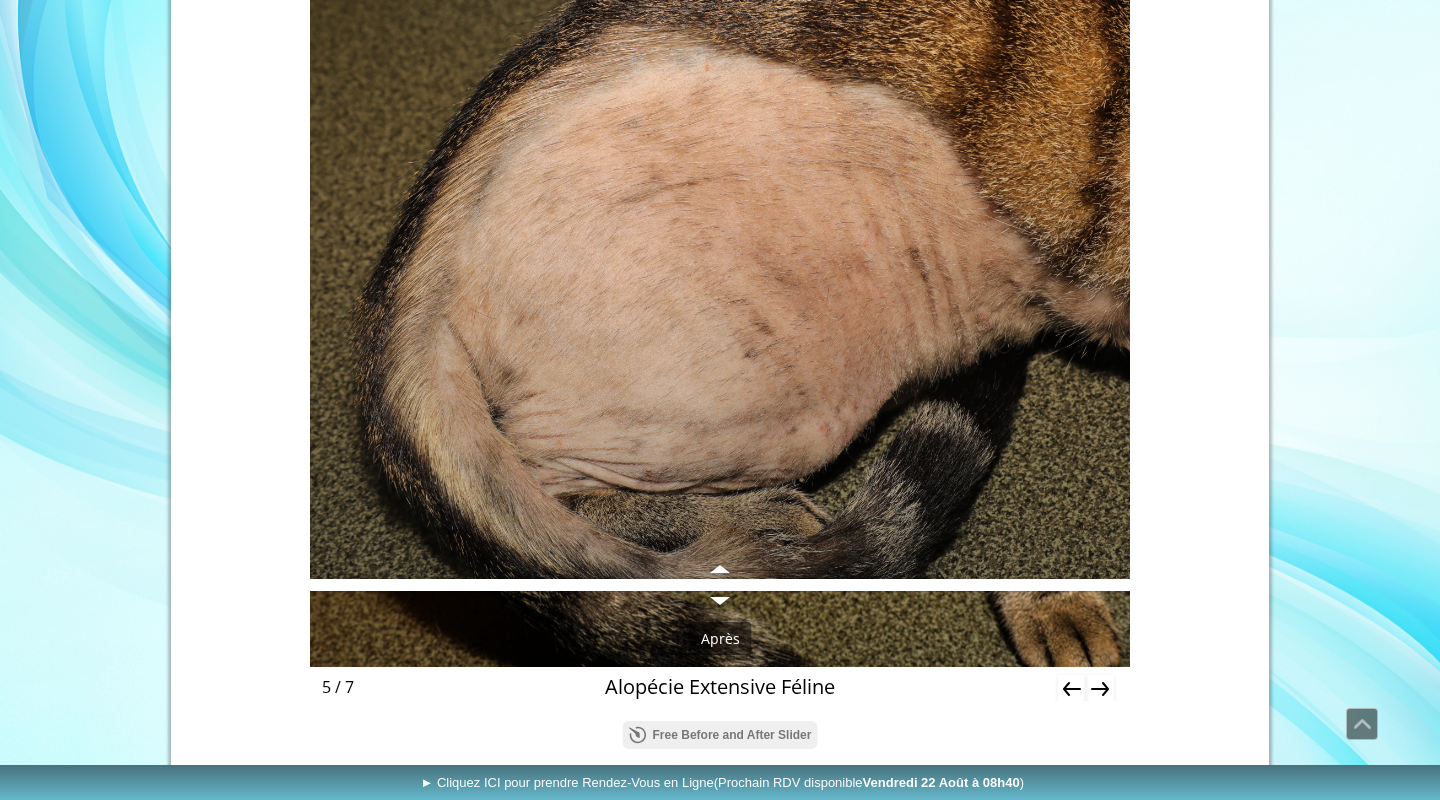click 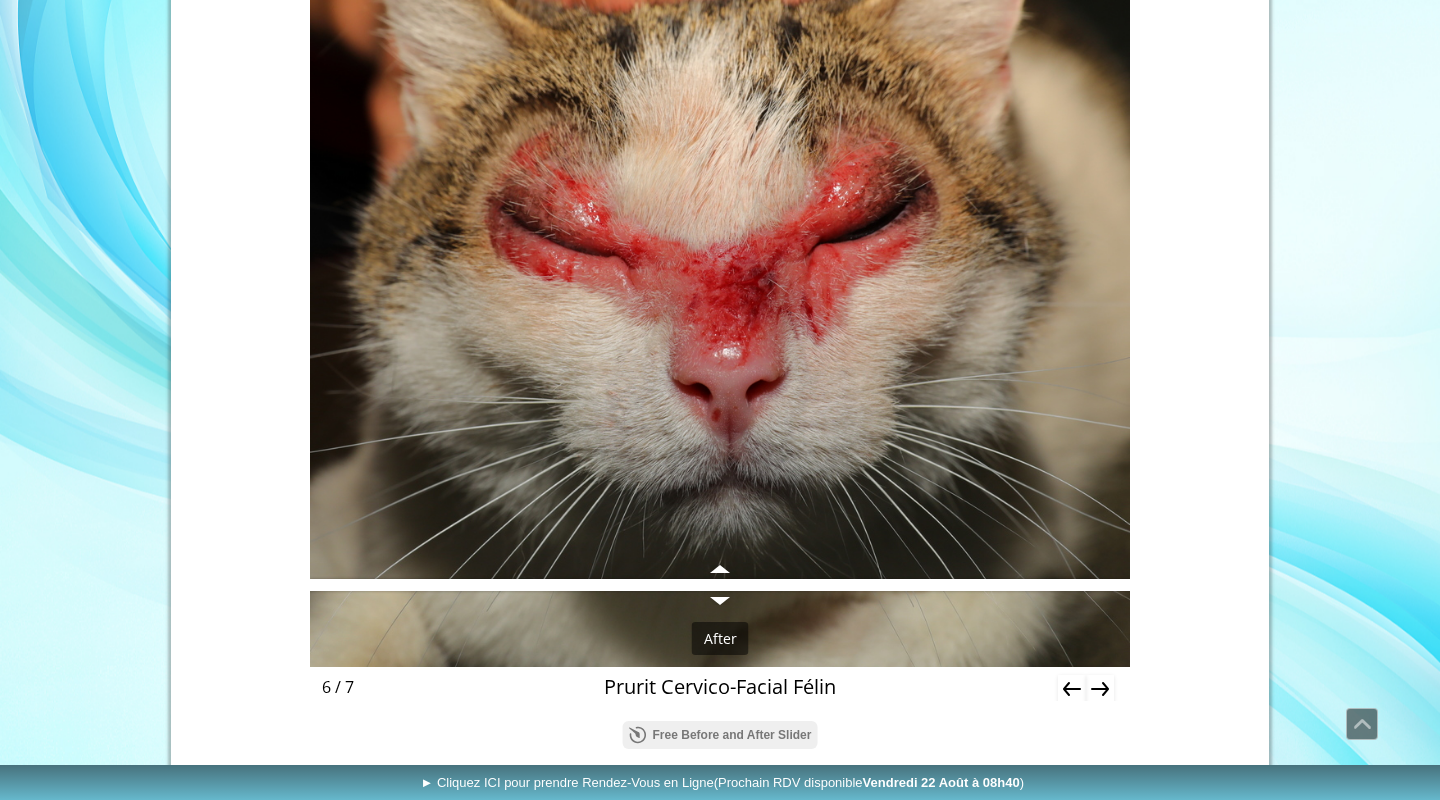 click 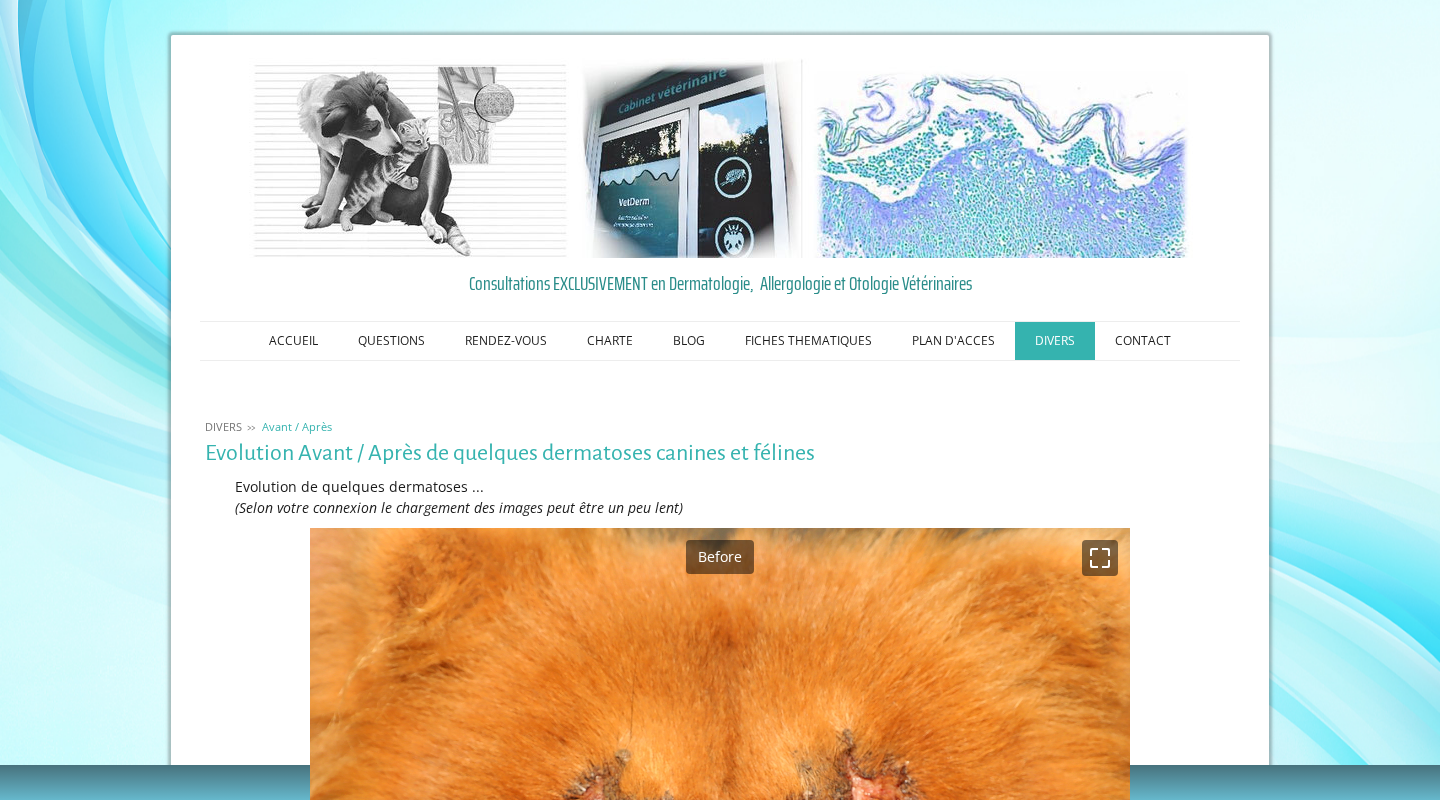 scroll, scrollTop: 0, scrollLeft: 0, axis: both 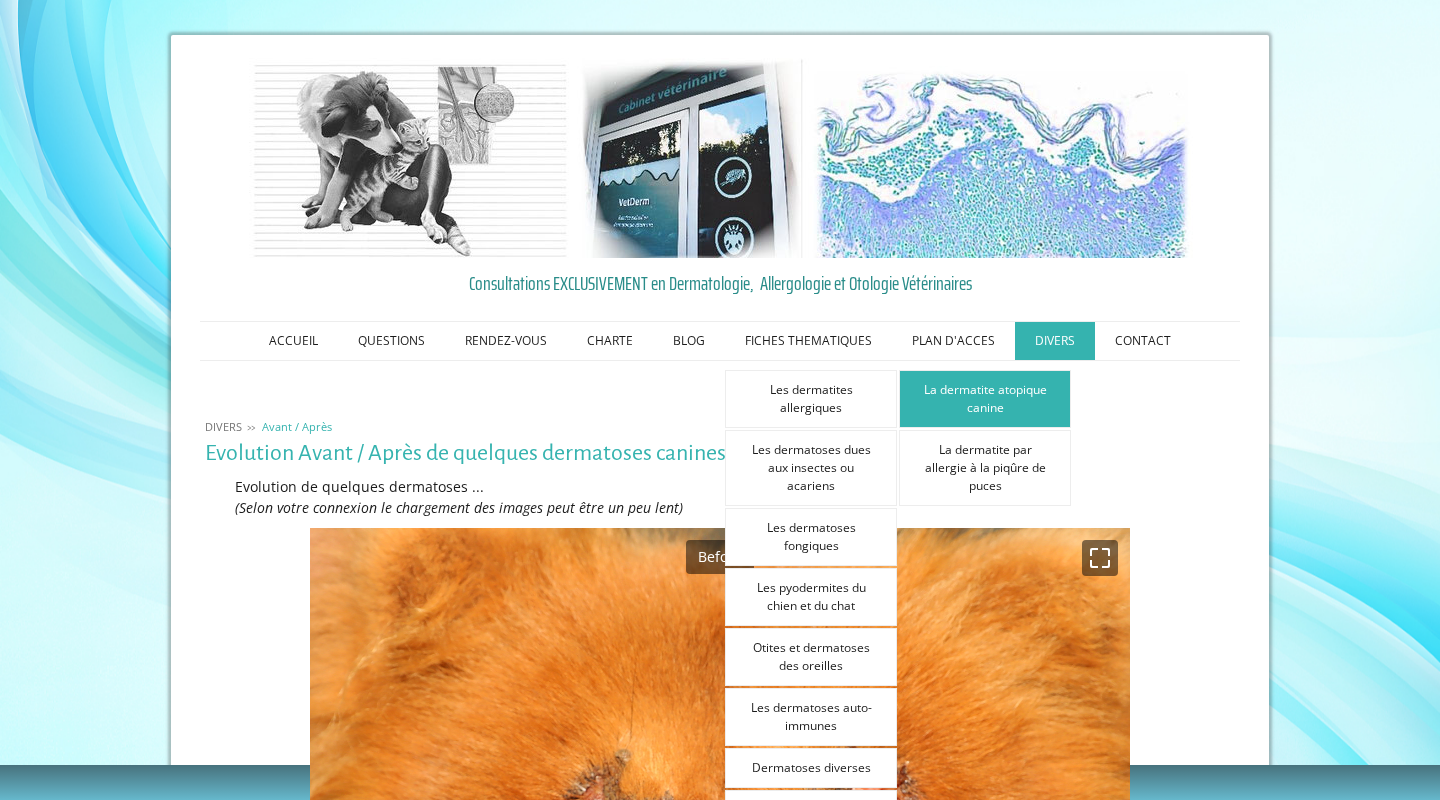 click on "La dermatite atopique canine" at bounding box center (985, 399) 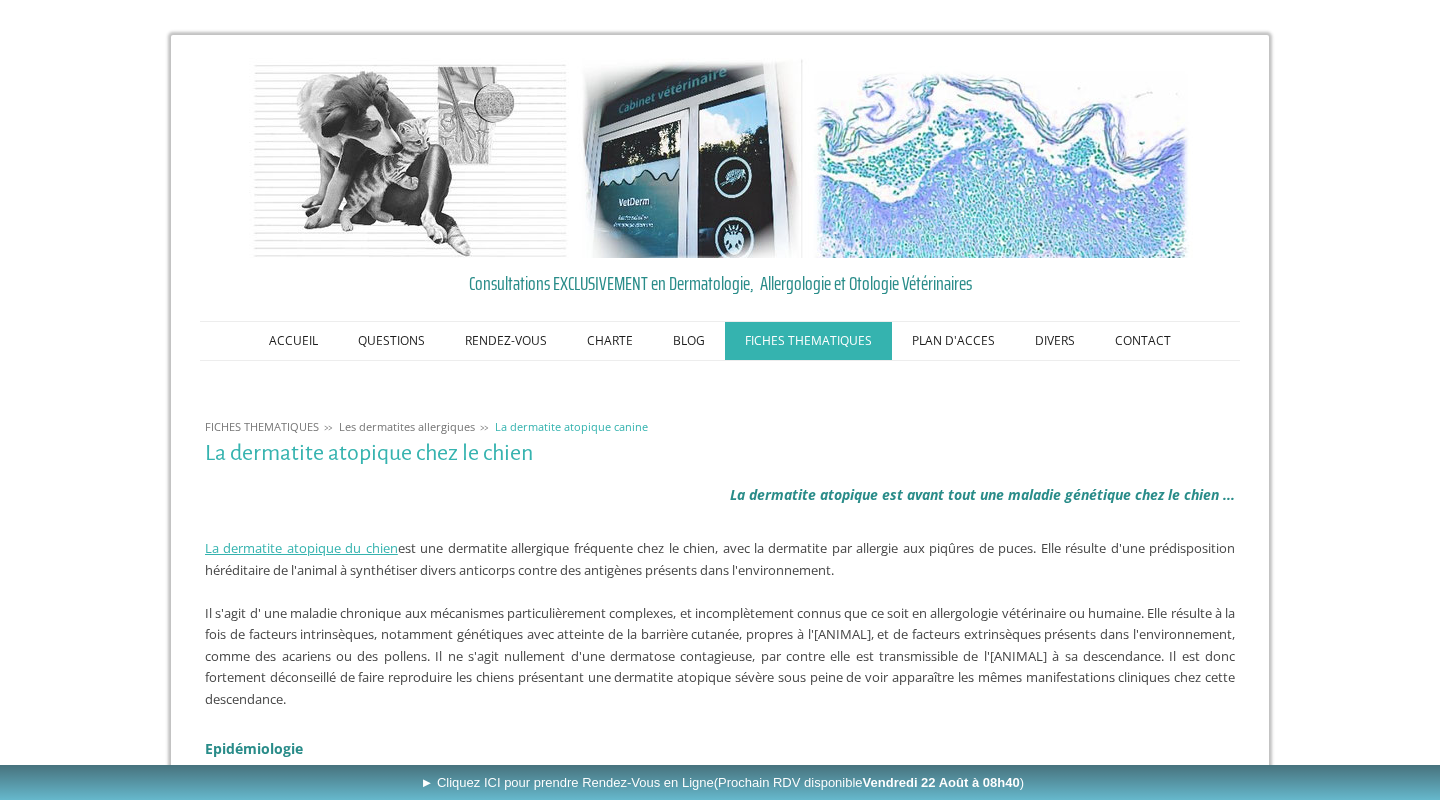 scroll, scrollTop: 0, scrollLeft: 0, axis: both 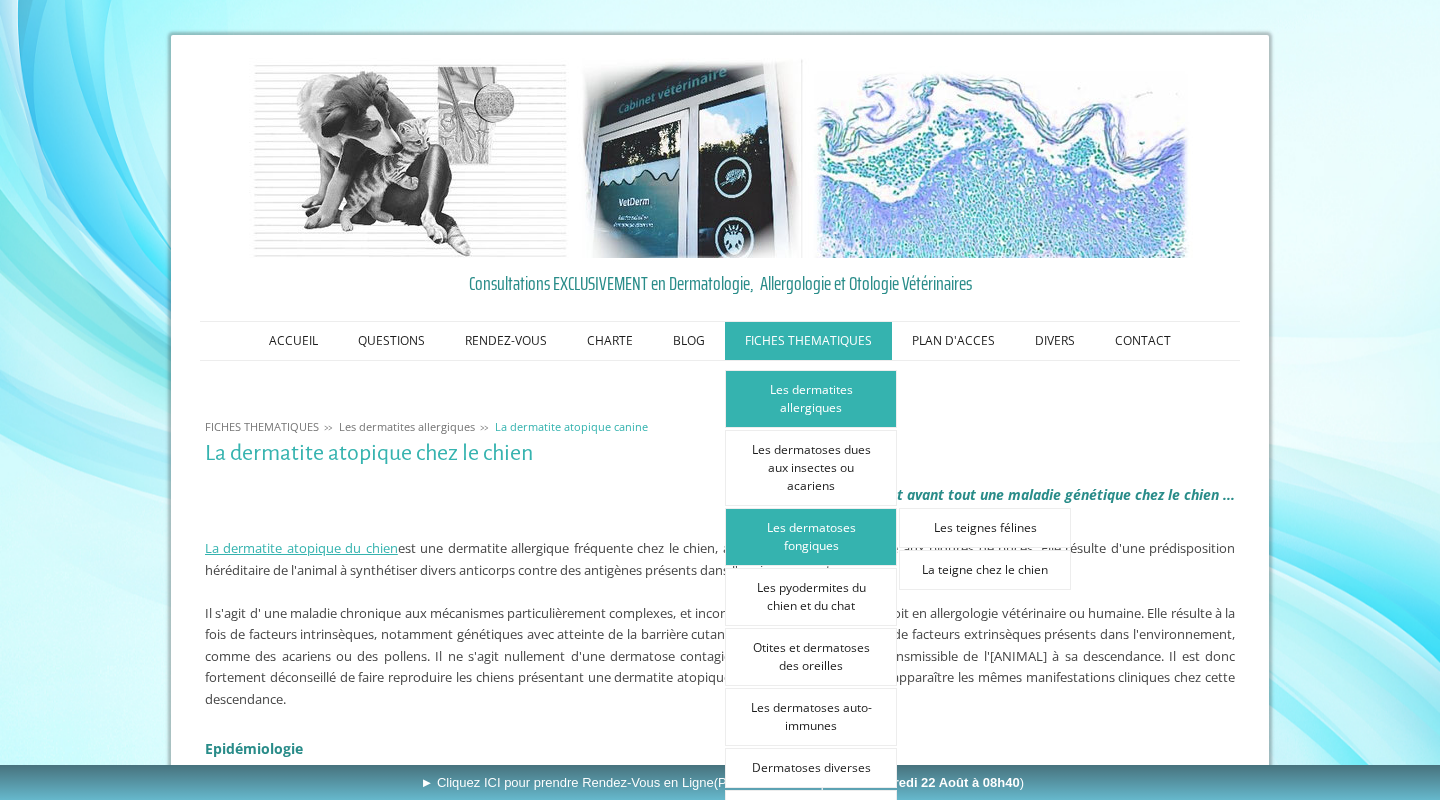 click on "Les dermatoses fongiques" at bounding box center [811, 537] 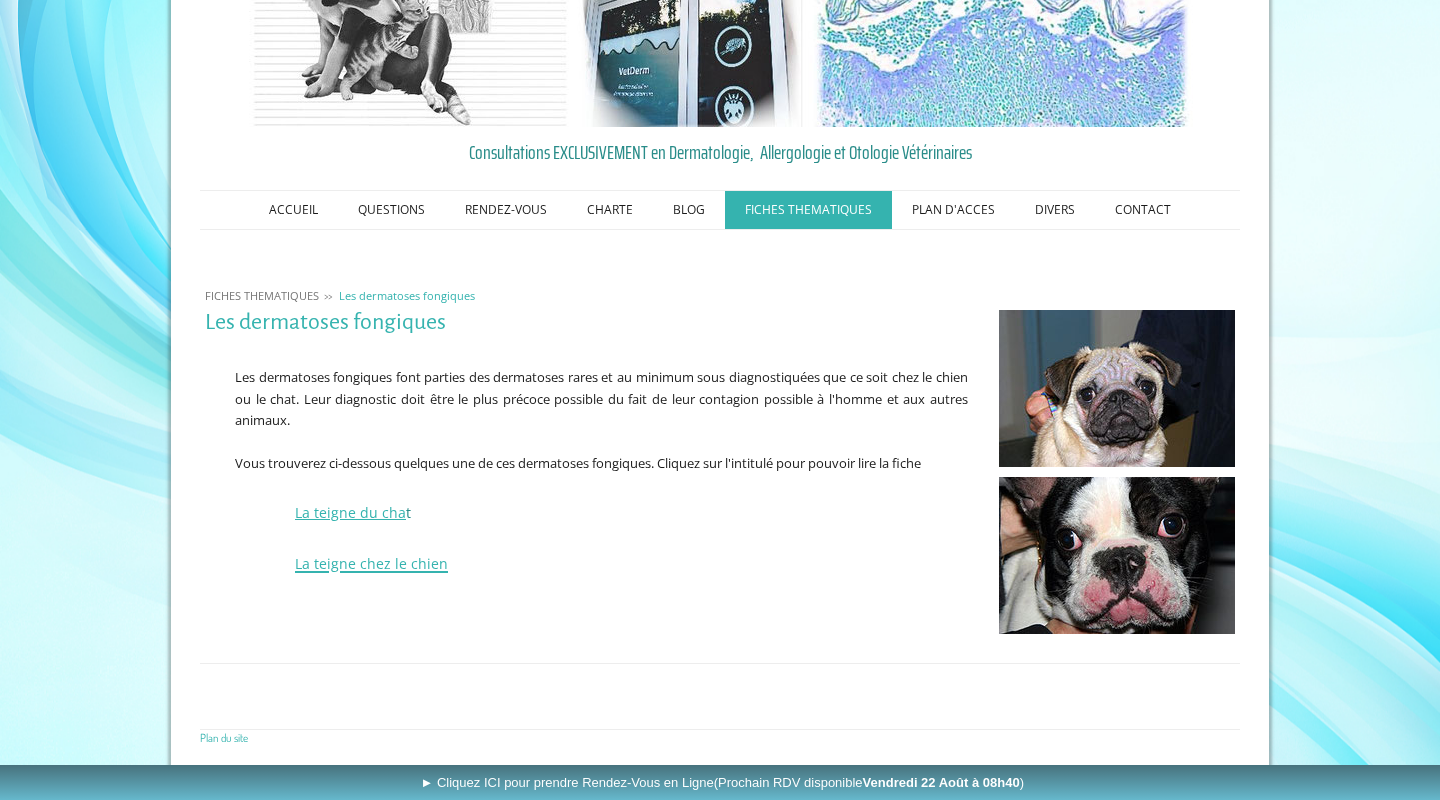 scroll, scrollTop: 129, scrollLeft: 0, axis: vertical 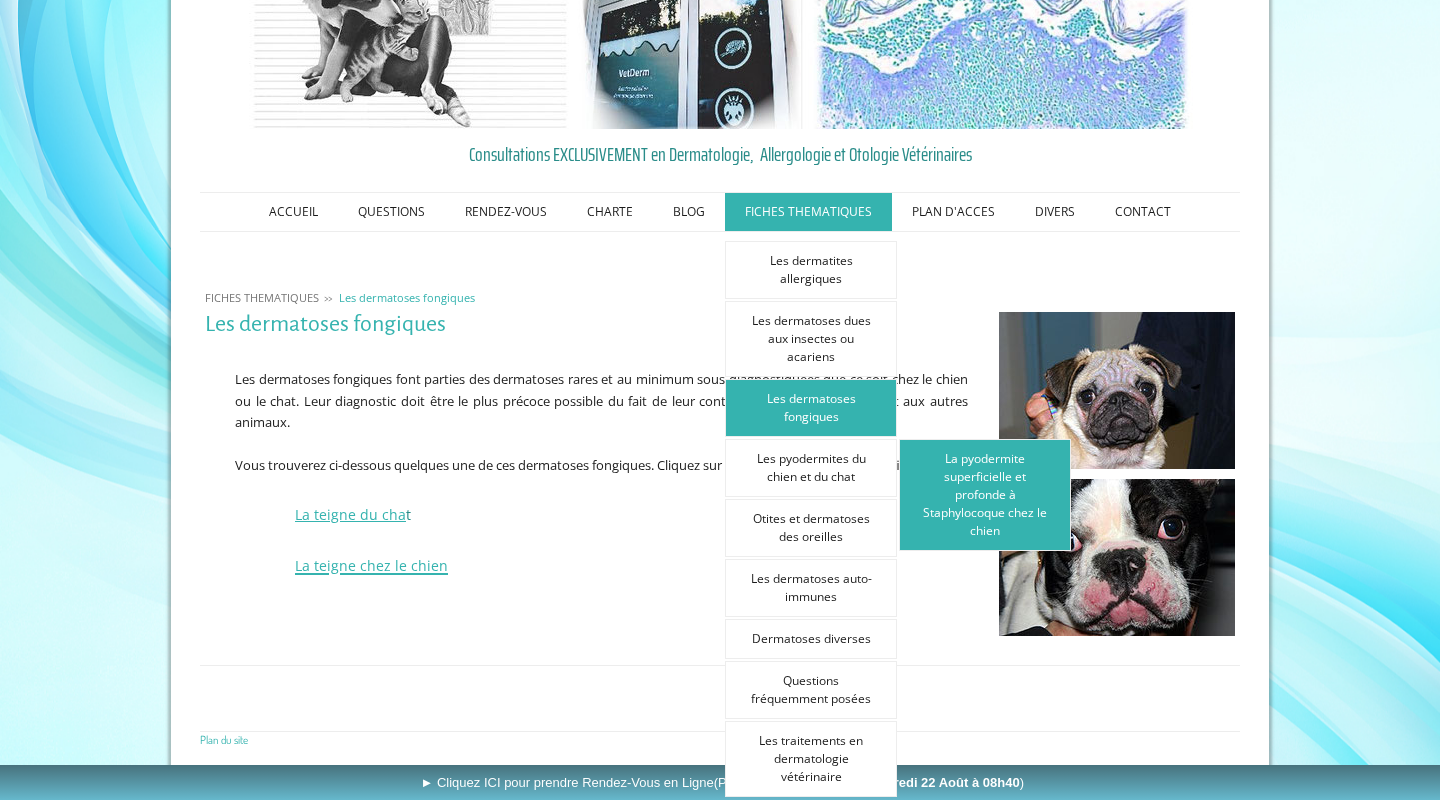 click on "La pyodermite superficielle et profonde à Staphylocoque chez le chien" at bounding box center (985, 495) 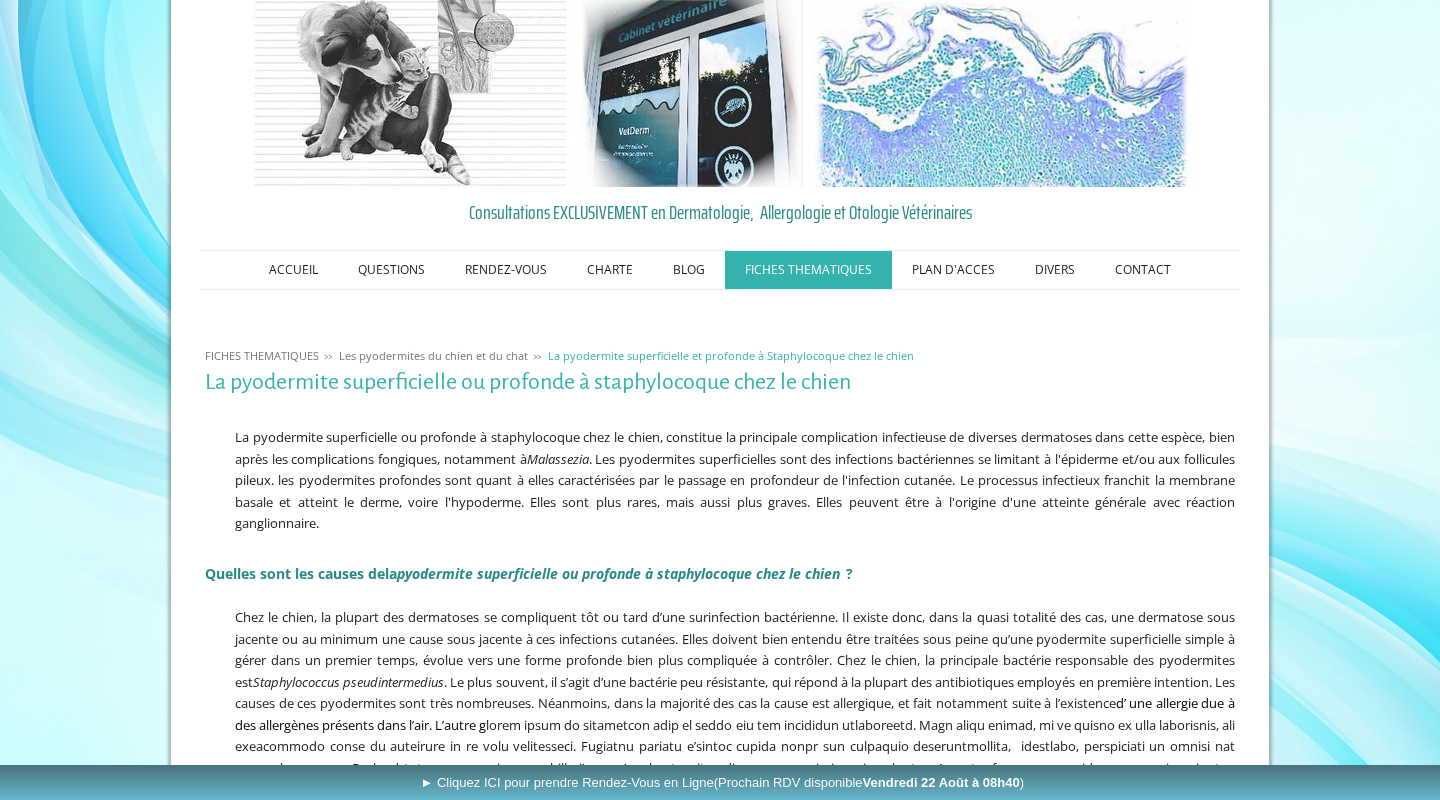 scroll, scrollTop: 66, scrollLeft: 0, axis: vertical 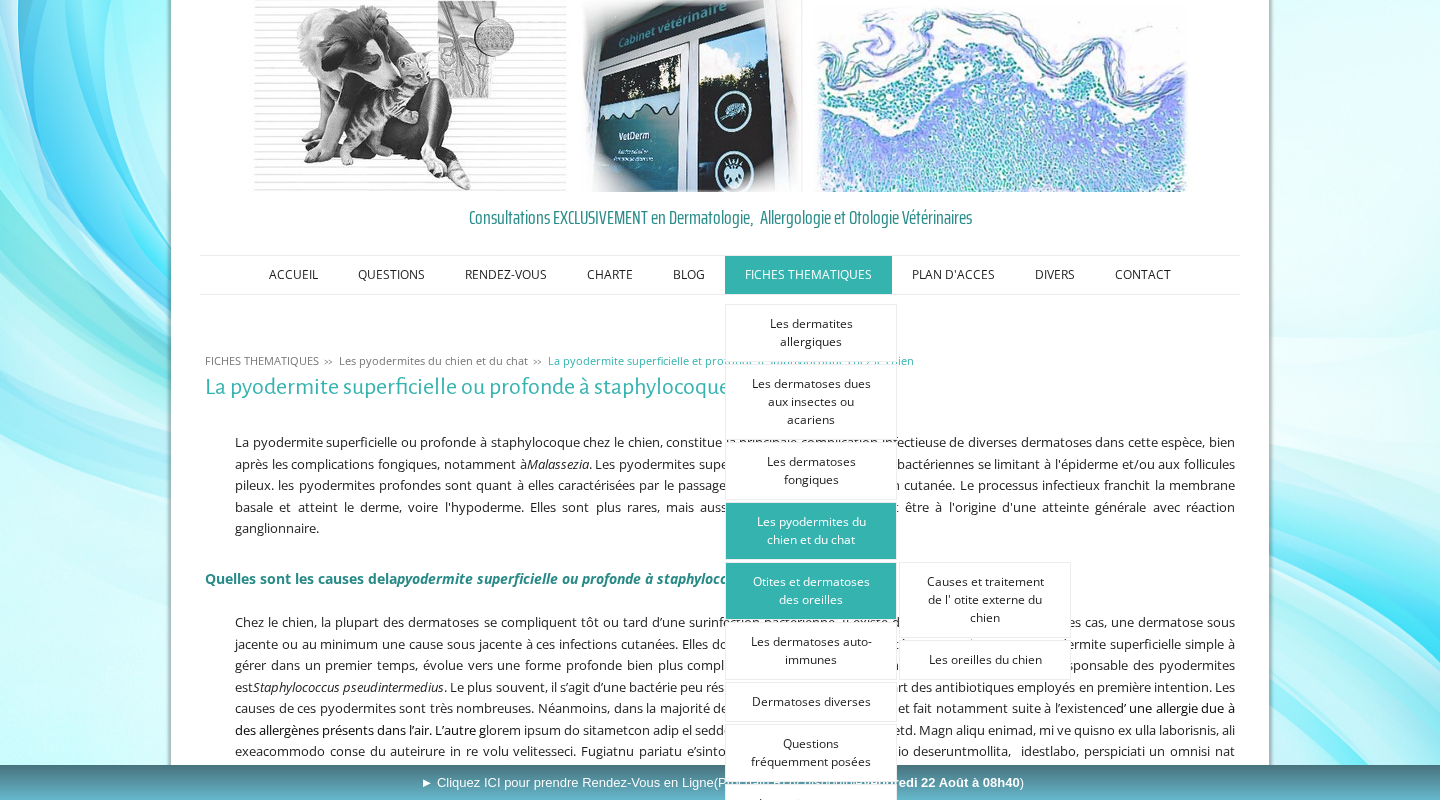 click on "Otites et dermatoses des oreilles" at bounding box center [811, 591] 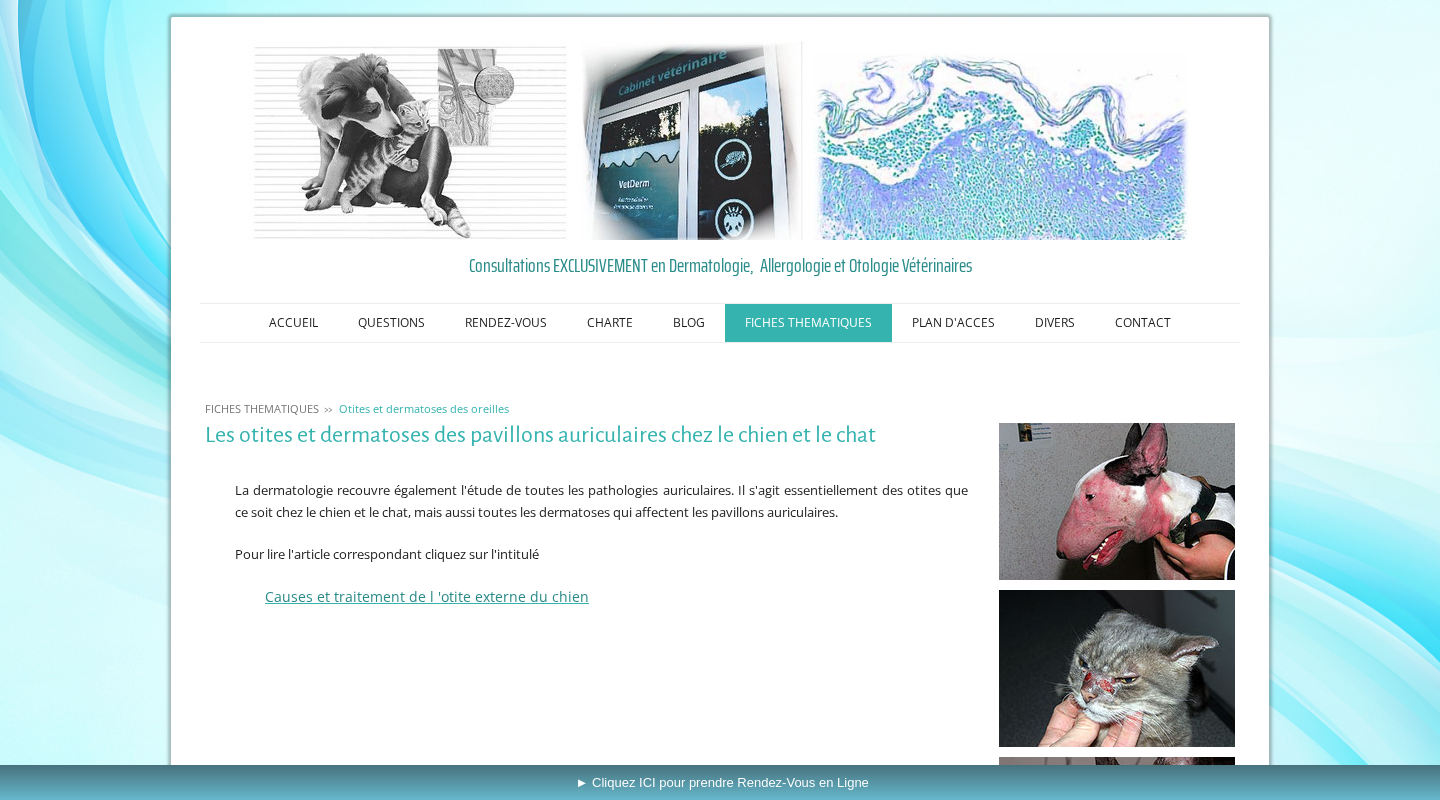 scroll, scrollTop: 8, scrollLeft: 0, axis: vertical 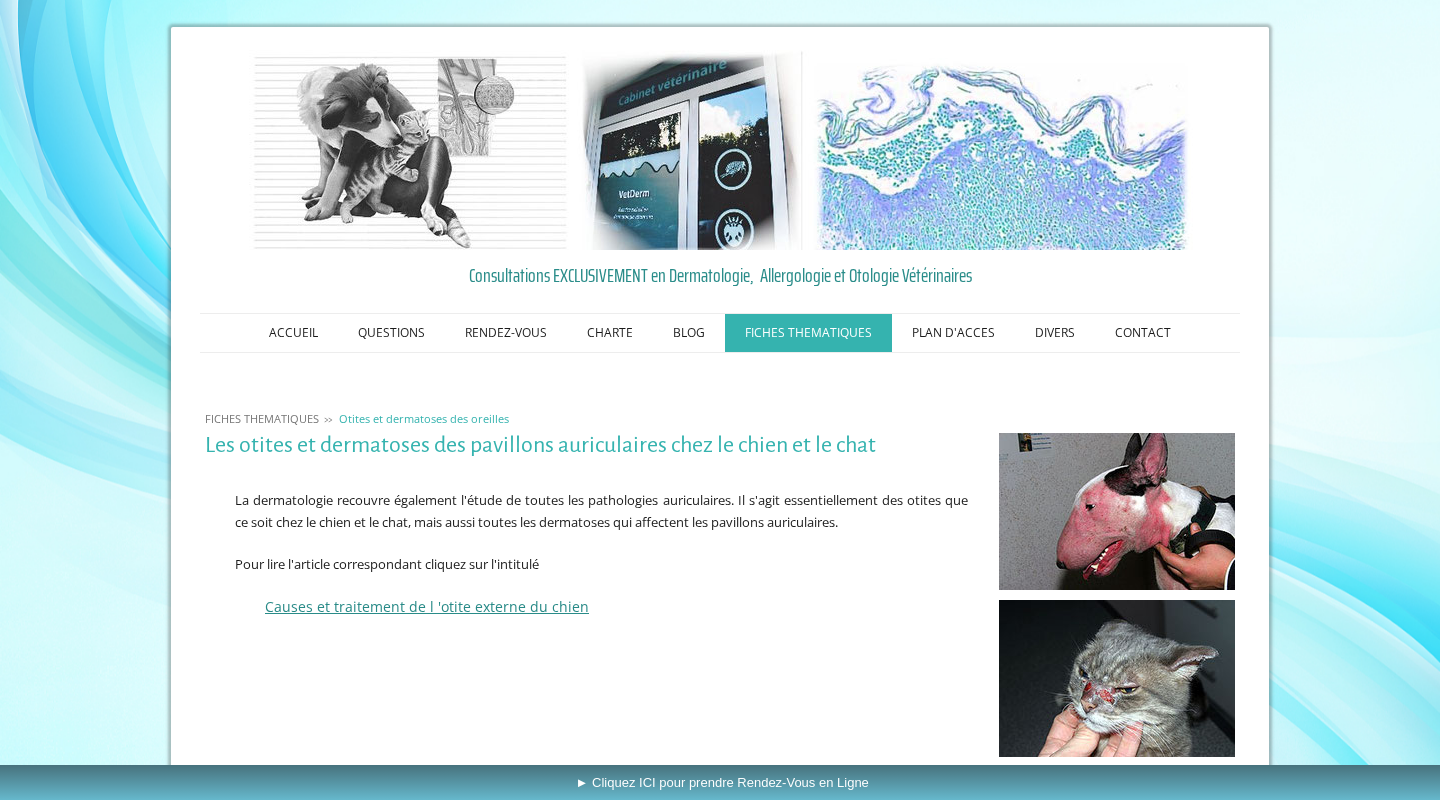 click on "Causes et traitement de l 'otite externe du chien" at bounding box center (427, 606) 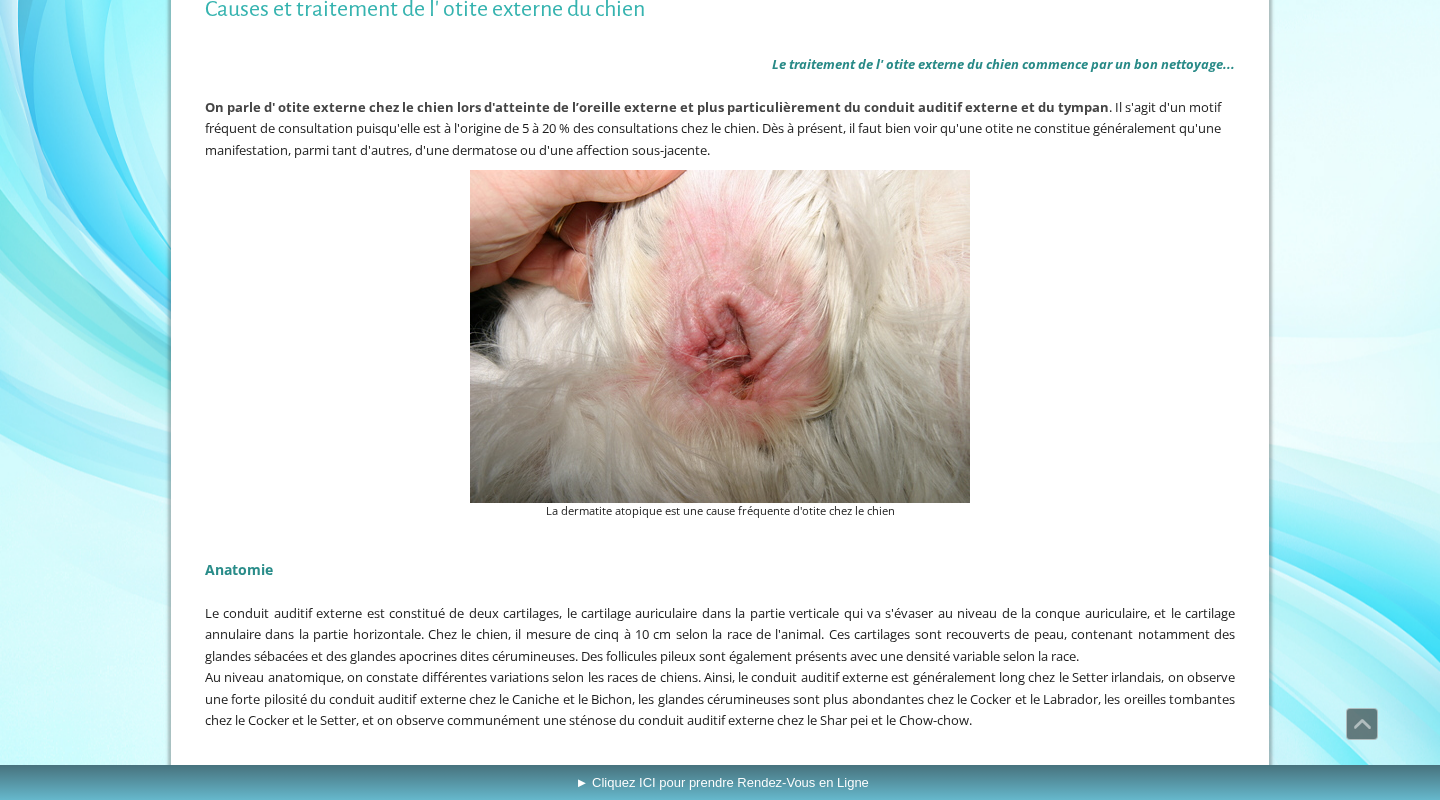 scroll, scrollTop: 81, scrollLeft: 0, axis: vertical 